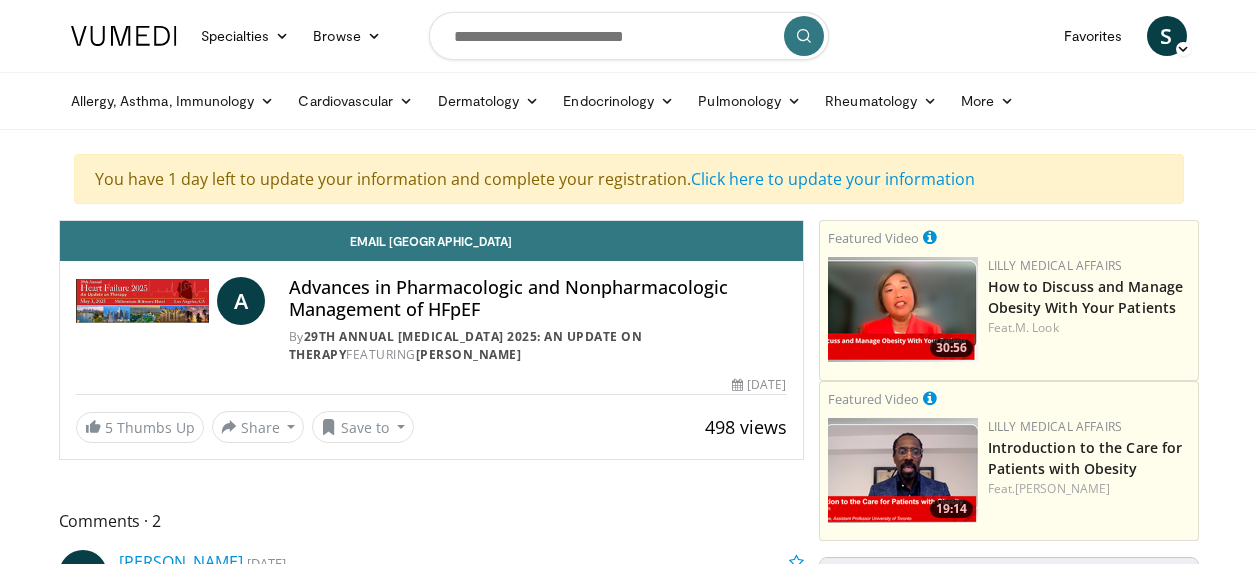 scroll, scrollTop: 0, scrollLeft: 0, axis: both 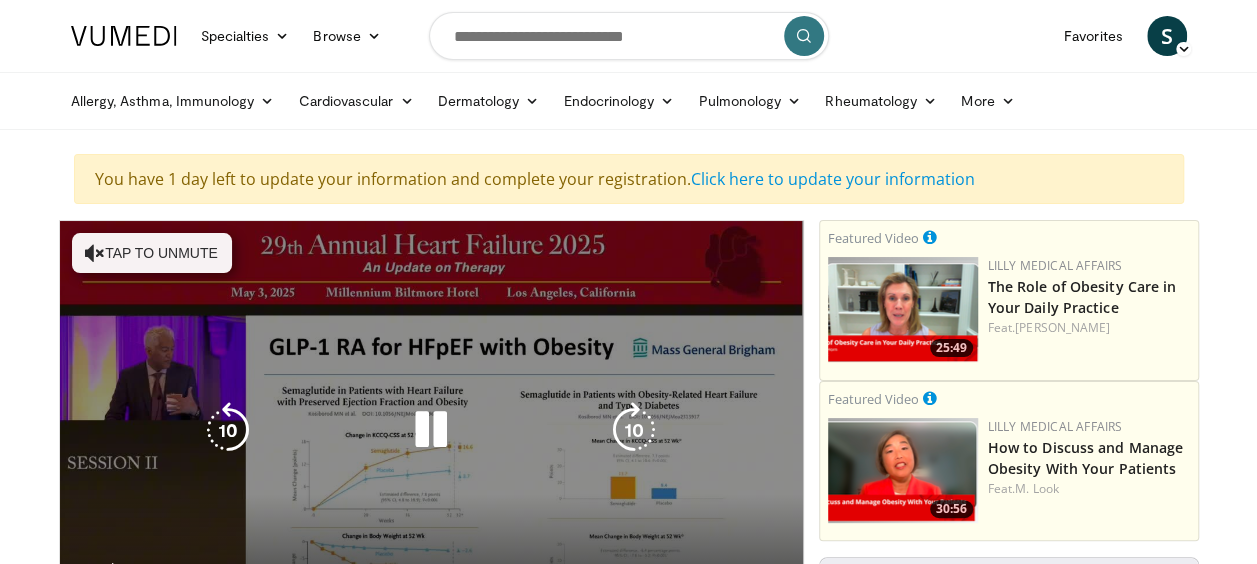 click on "Tap to unmute" at bounding box center (152, 253) 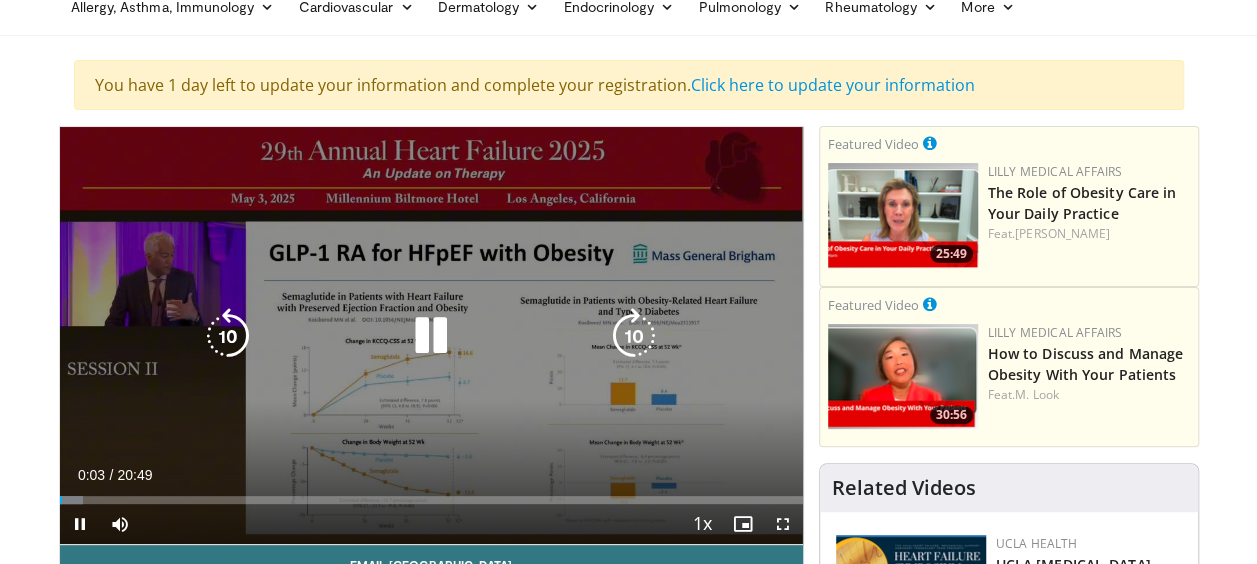 scroll, scrollTop: 120, scrollLeft: 0, axis: vertical 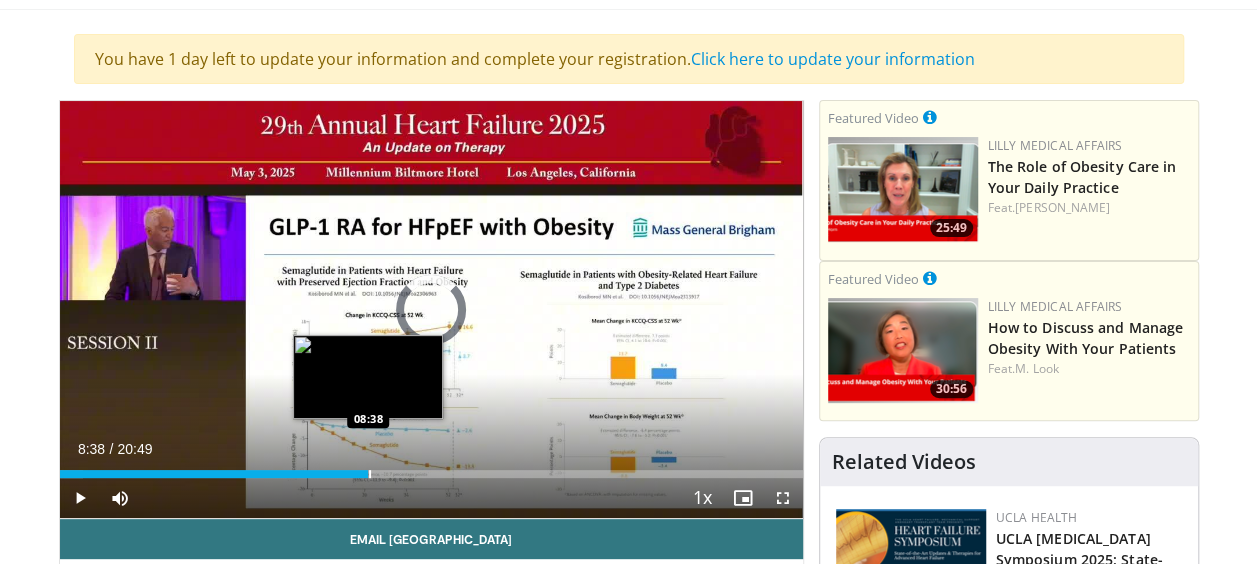 click at bounding box center (370, 474) 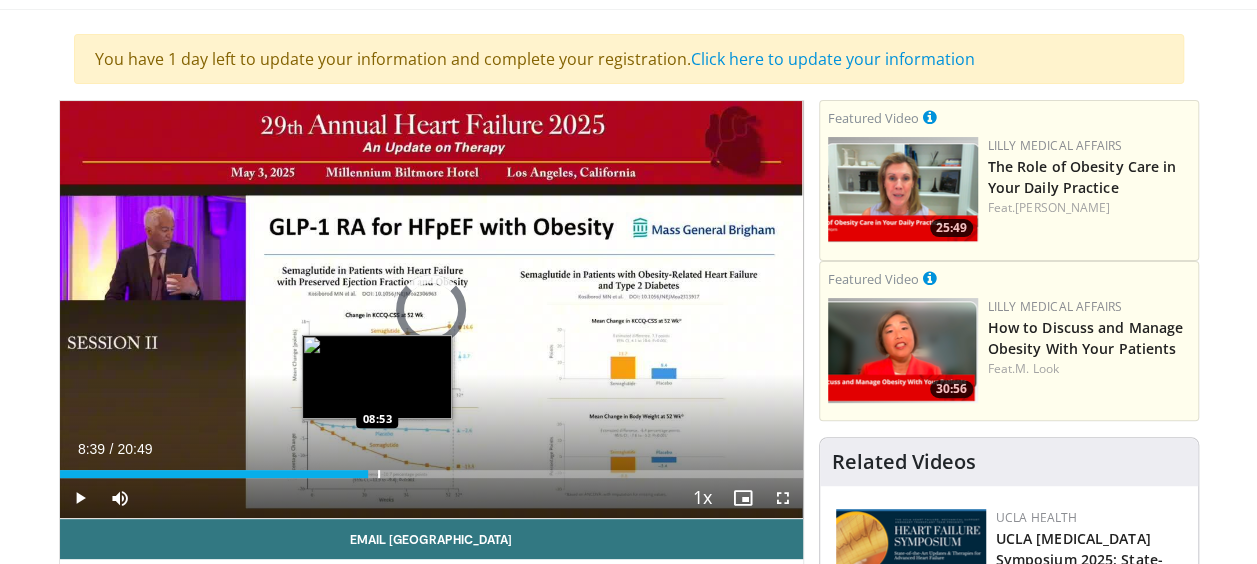 click on "Loaded :  41.63% 08:39 08:53" at bounding box center (431, 468) 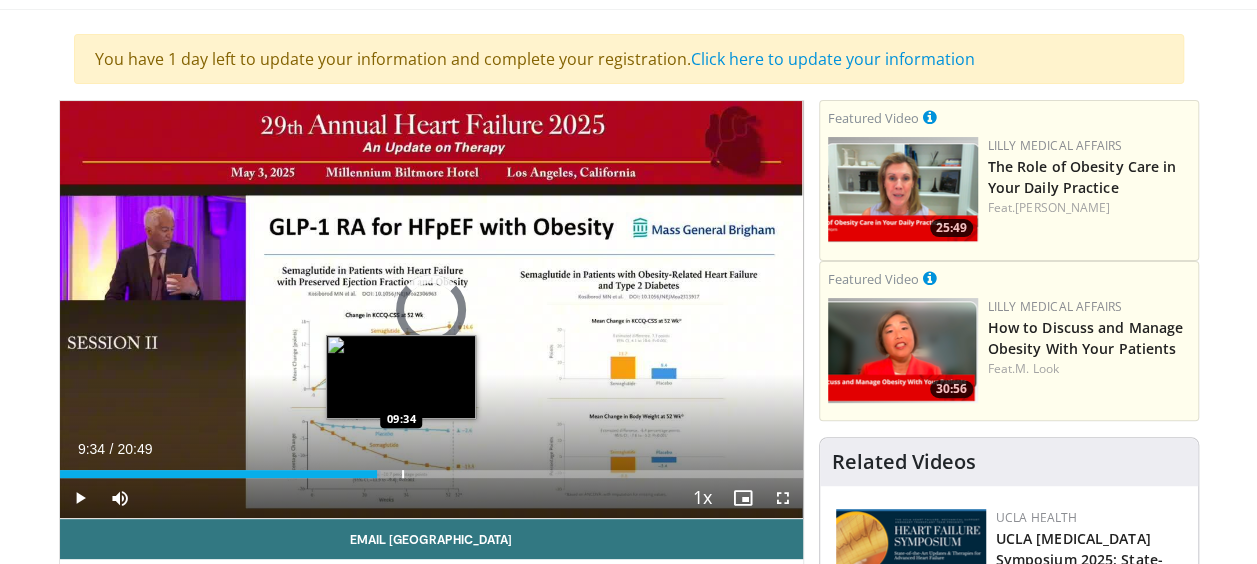 click at bounding box center [403, 474] 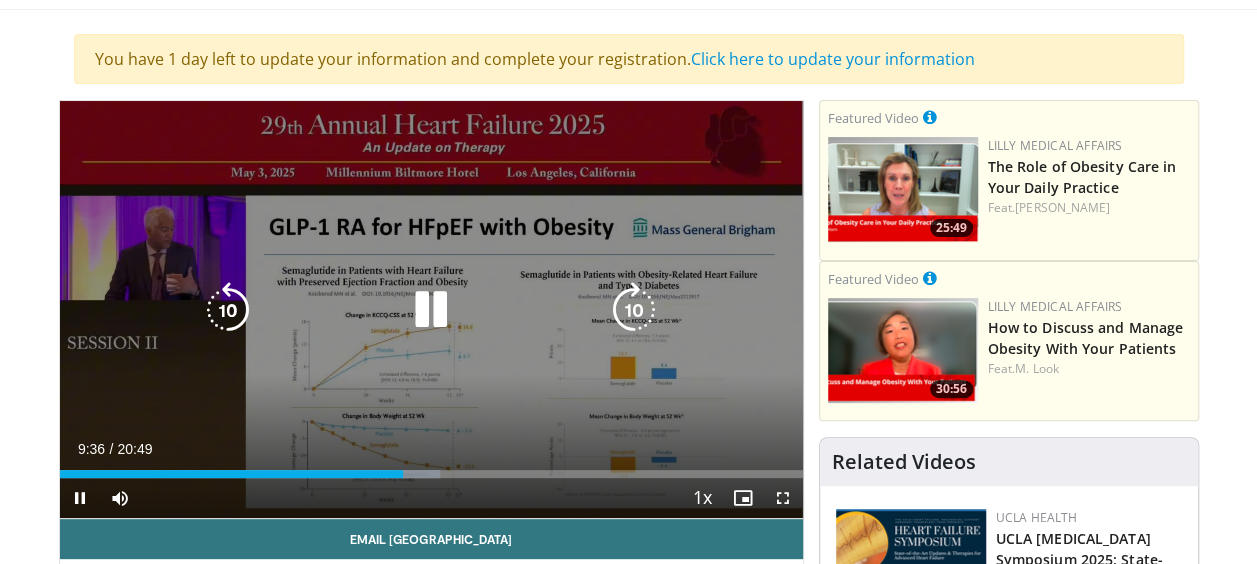 click at bounding box center (634, 310) 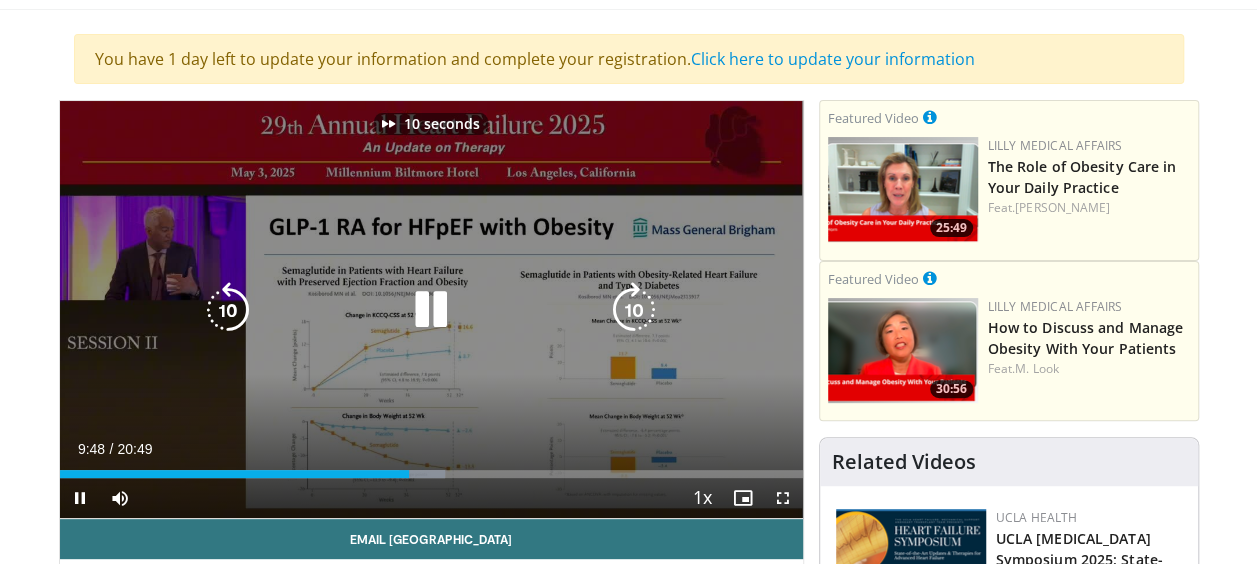 click at bounding box center [634, 310] 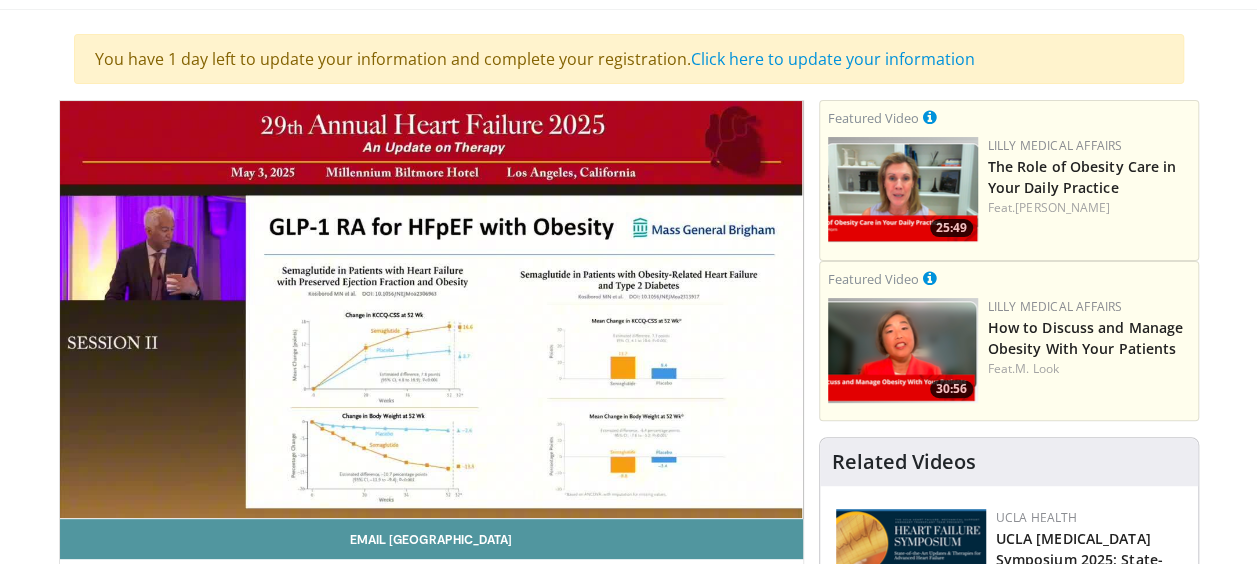 type 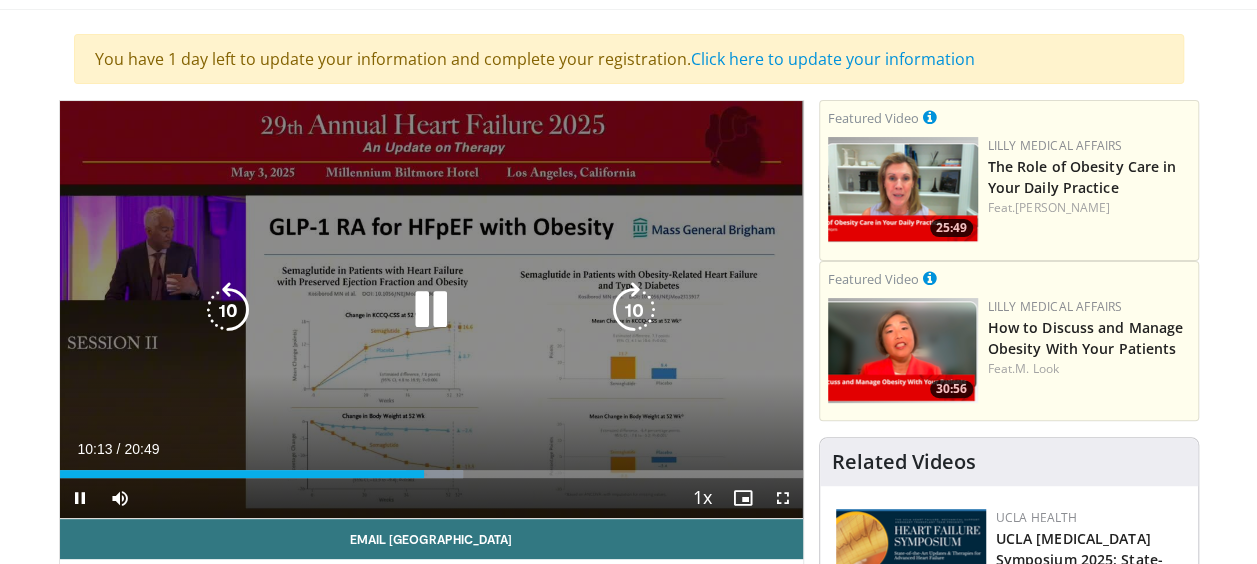 click at bounding box center [634, 310] 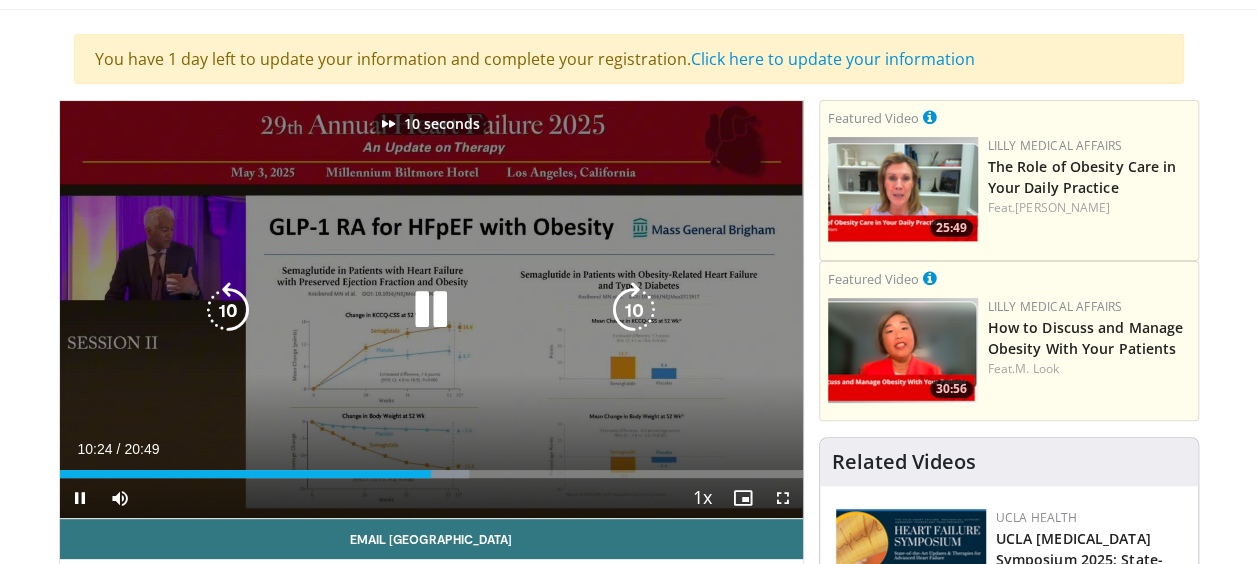 click at bounding box center (634, 310) 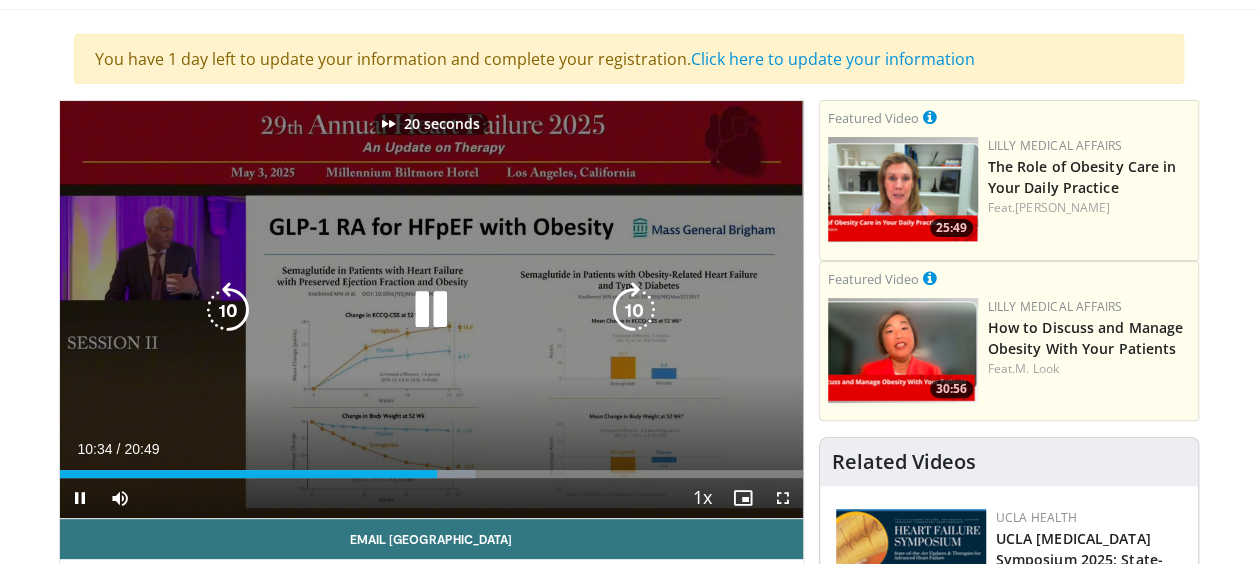 click at bounding box center (634, 310) 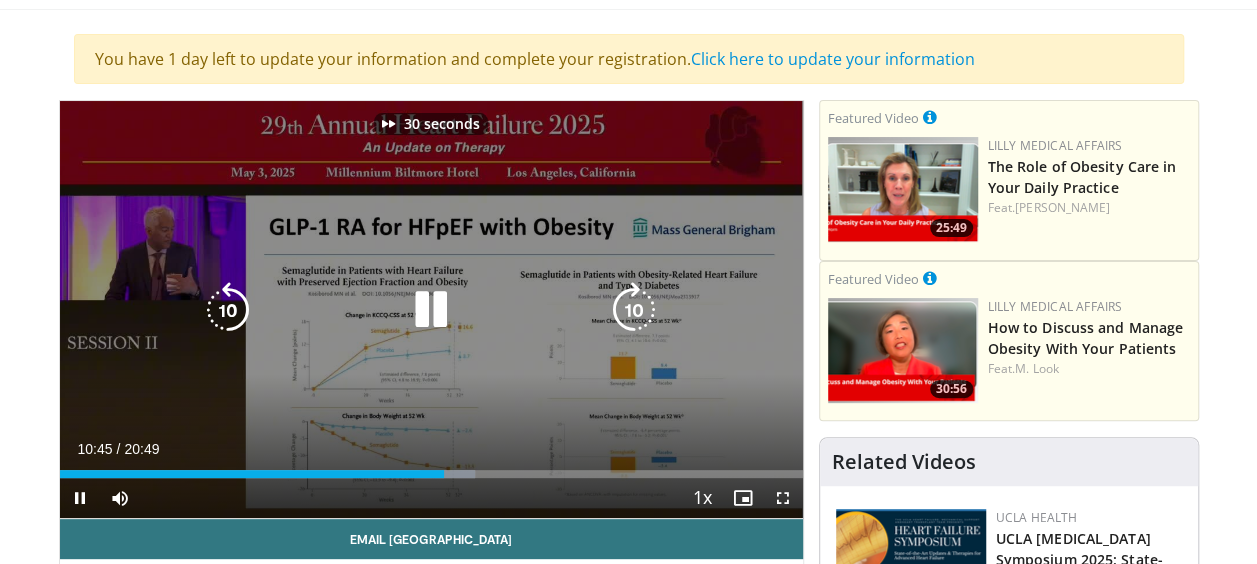 click at bounding box center [634, 310] 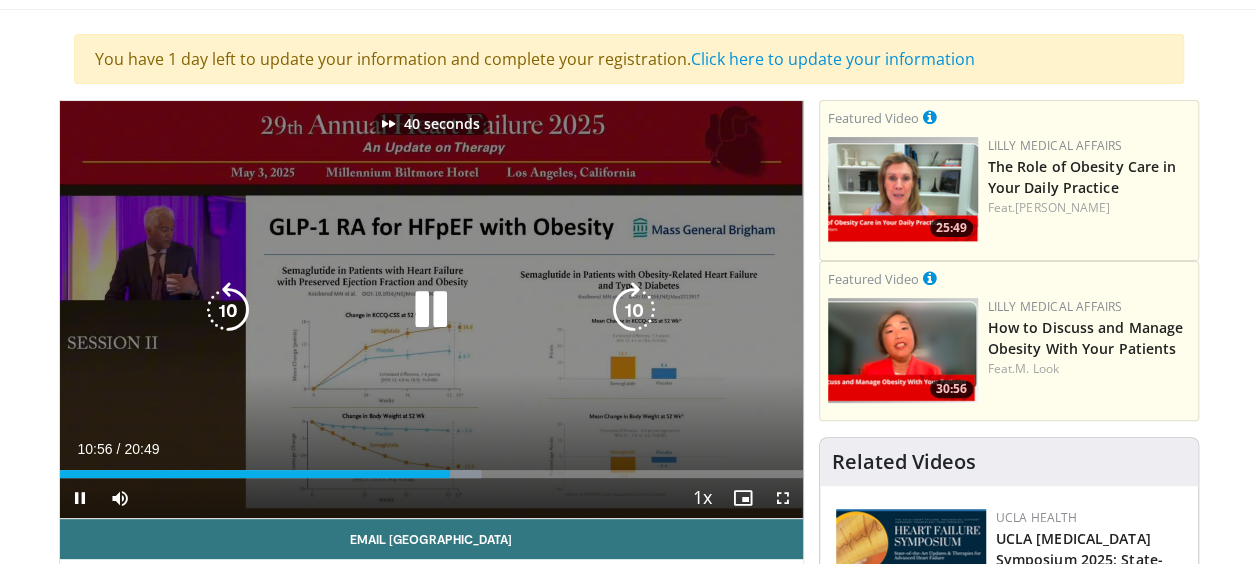 click at bounding box center [634, 310] 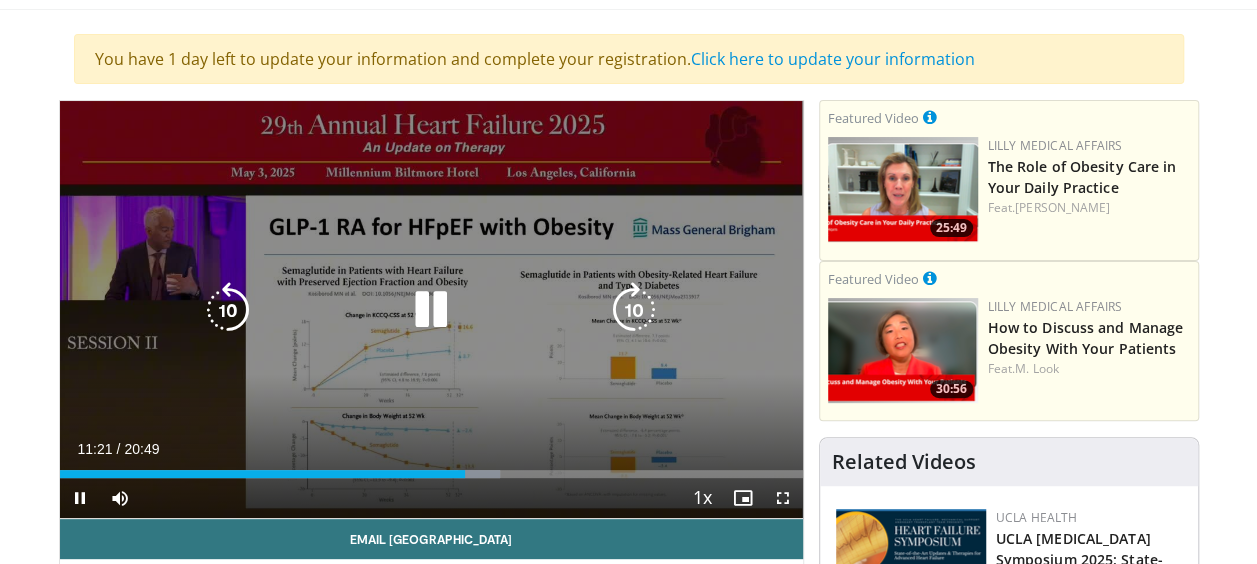 click at bounding box center (634, 310) 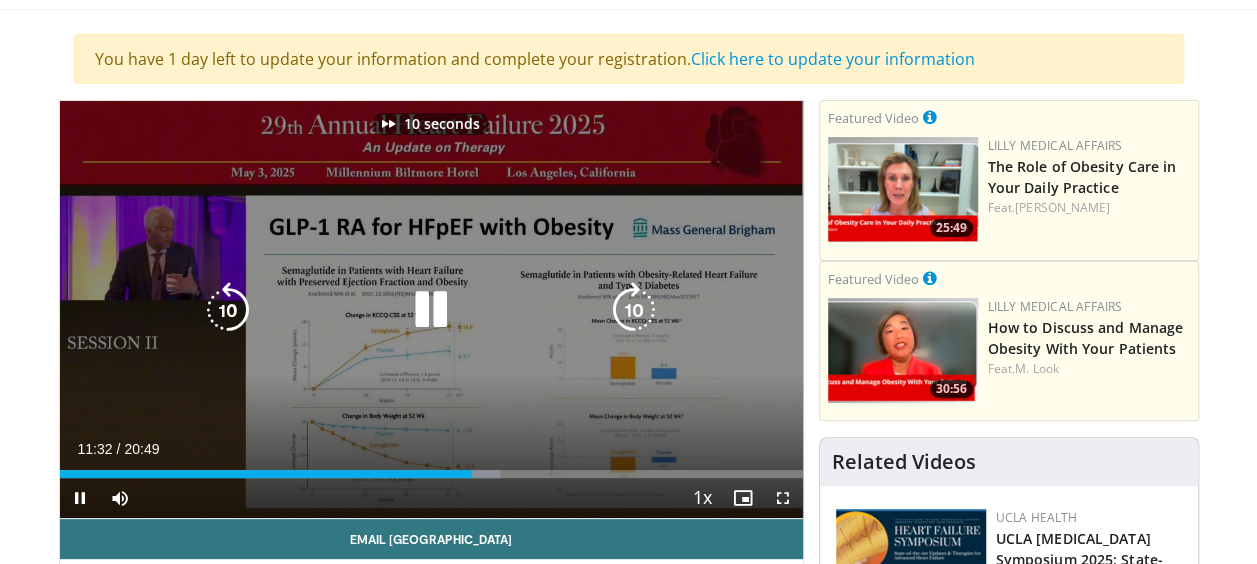 click at bounding box center (634, 310) 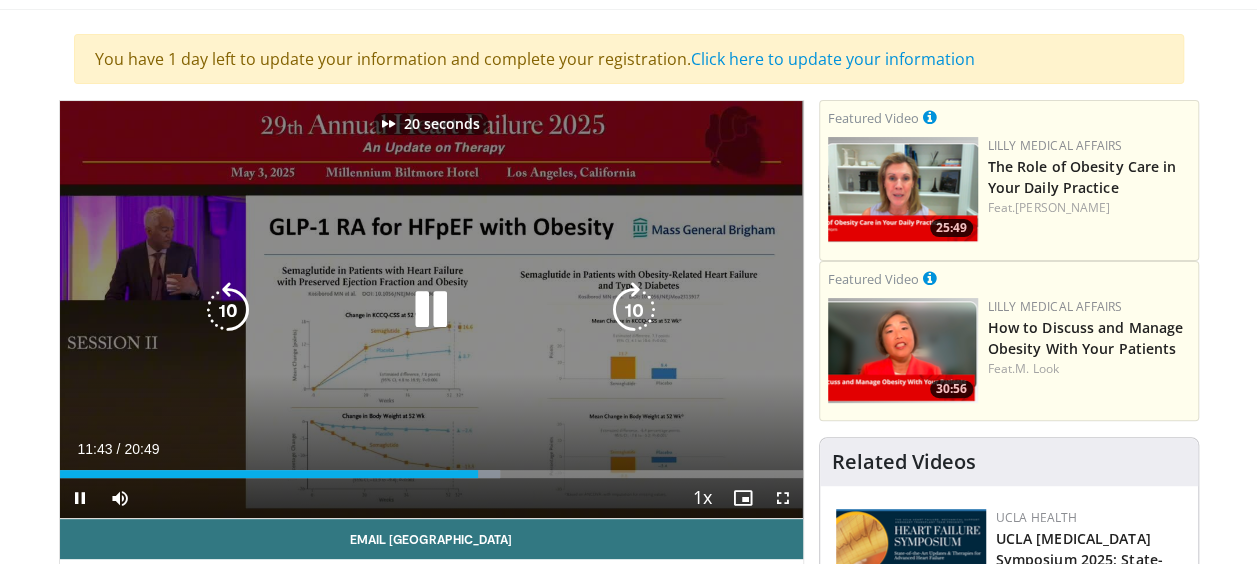 click at bounding box center (634, 310) 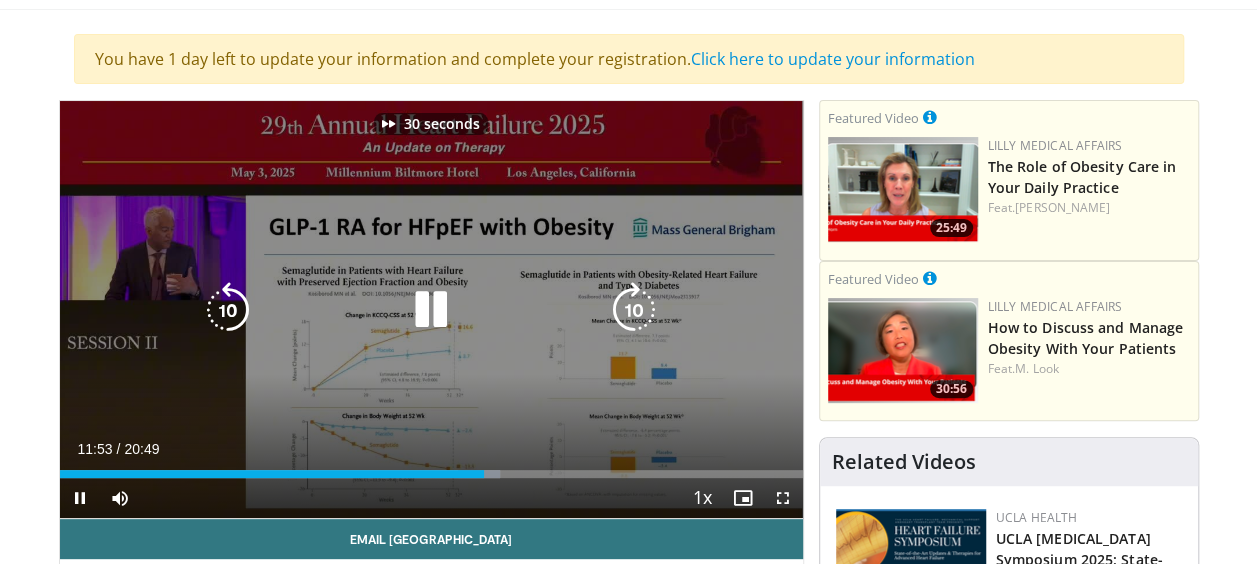 click at bounding box center [634, 310] 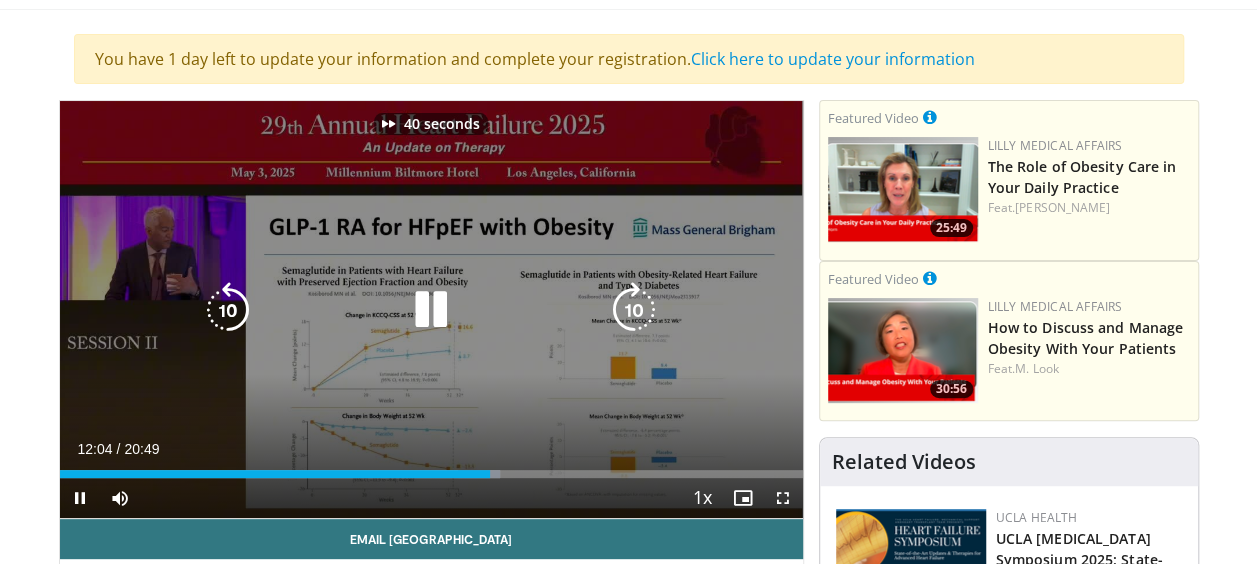 click at bounding box center (634, 310) 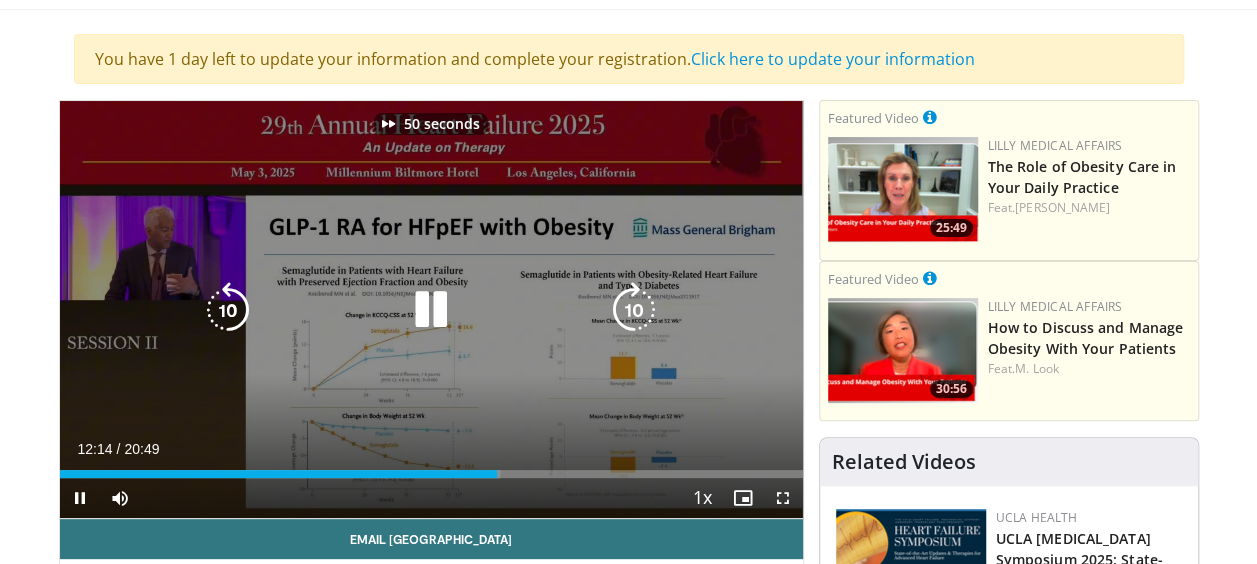 click at bounding box center (634, 310) 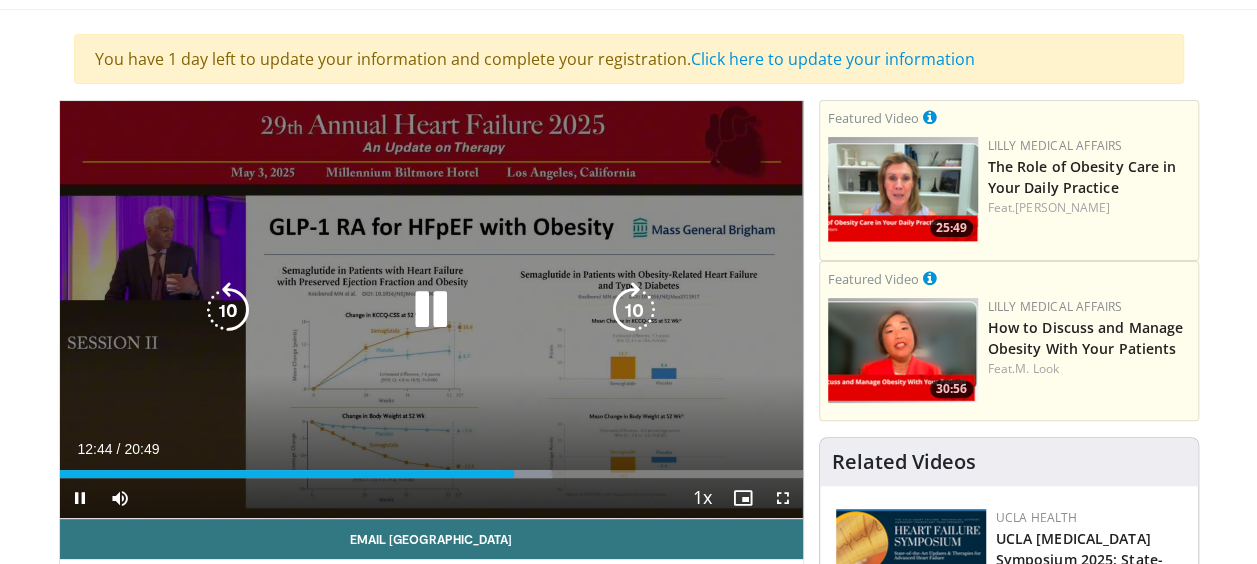 click at bounding box center [431, 310] 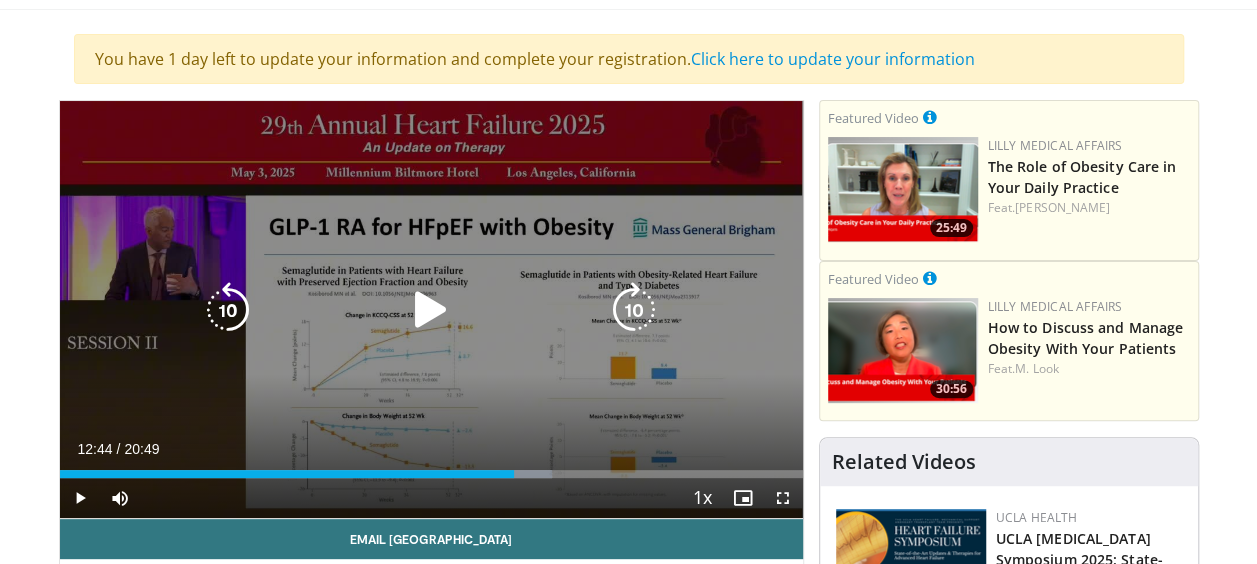 click at bounding box center [634, 310] 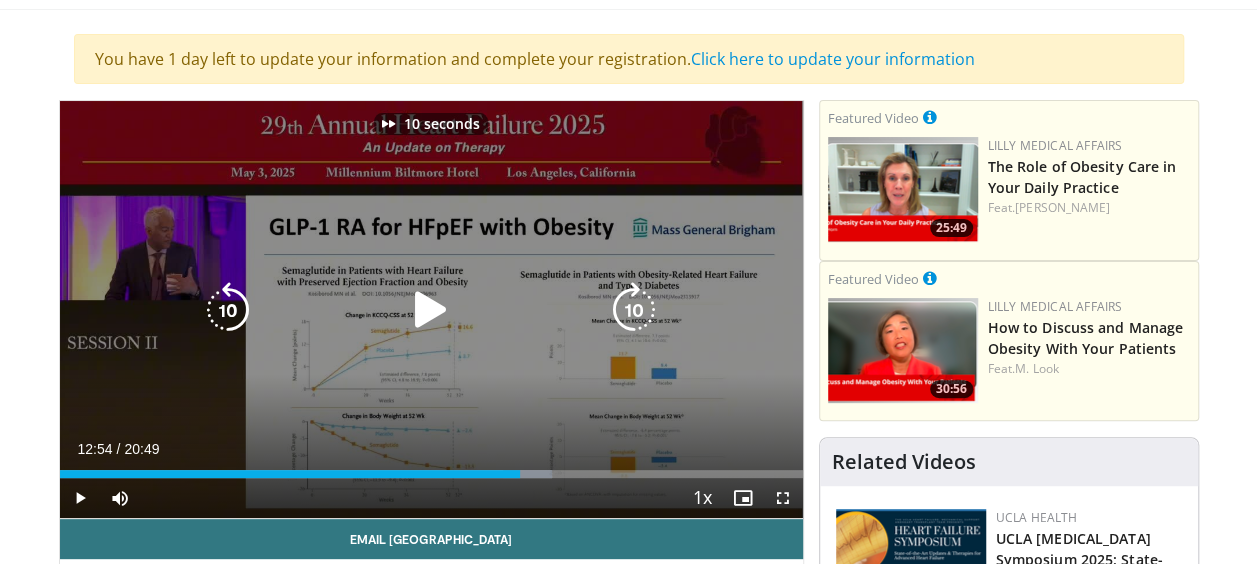 click at bounding box center [634, 310] 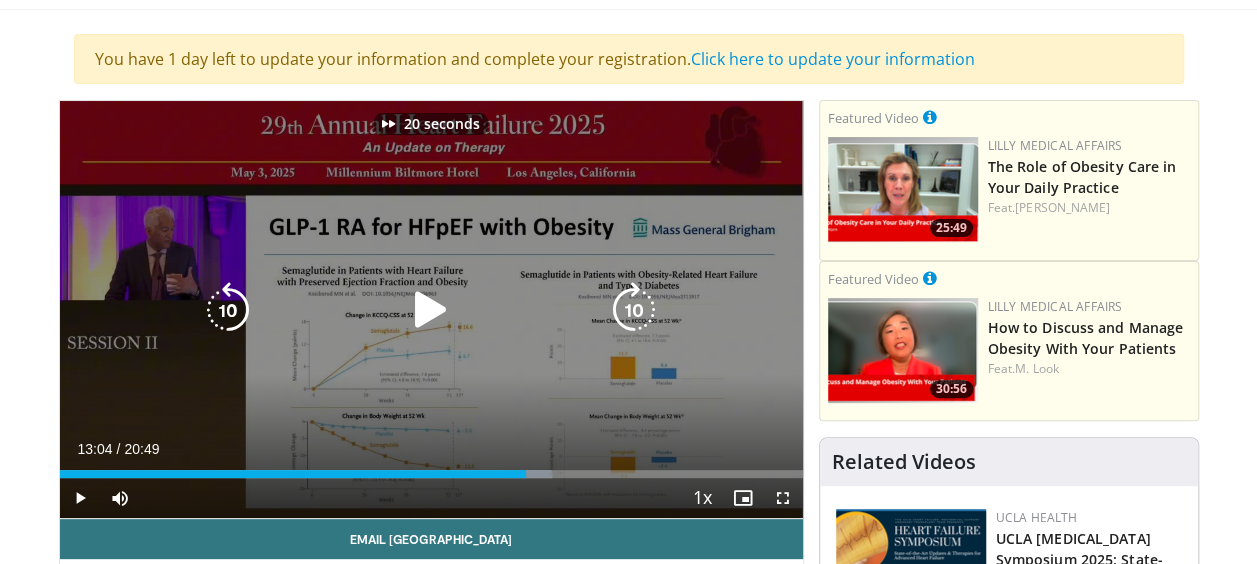 click at bounding box center [634, 310] 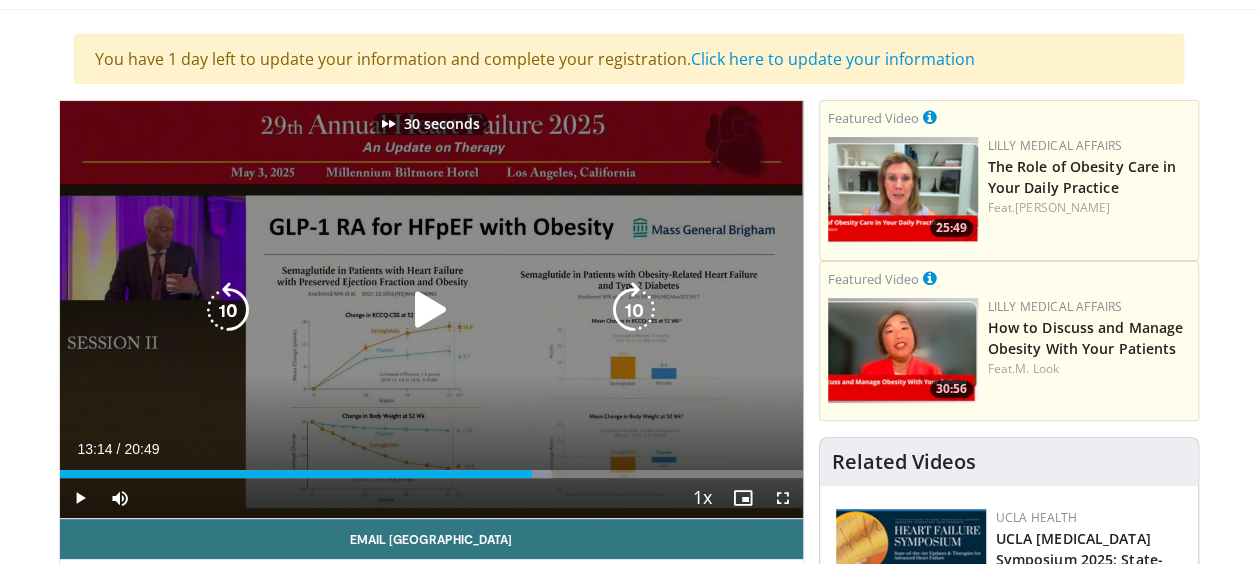 click at bounding box center (634, 310) 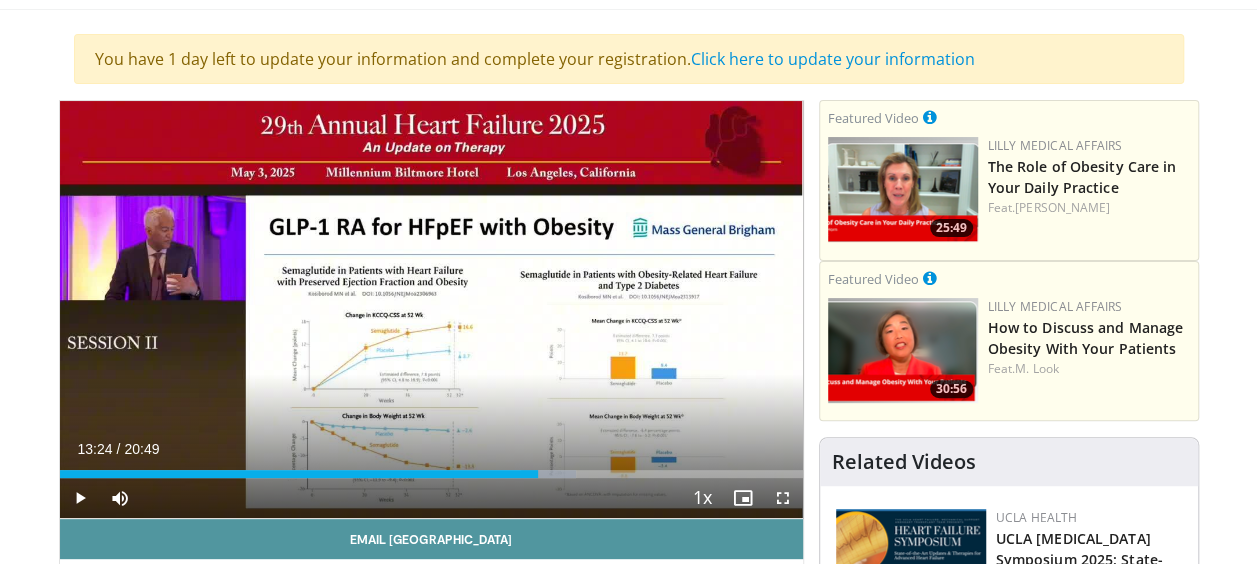 click on "Email
Akshay" at bounding box center [431, 539] 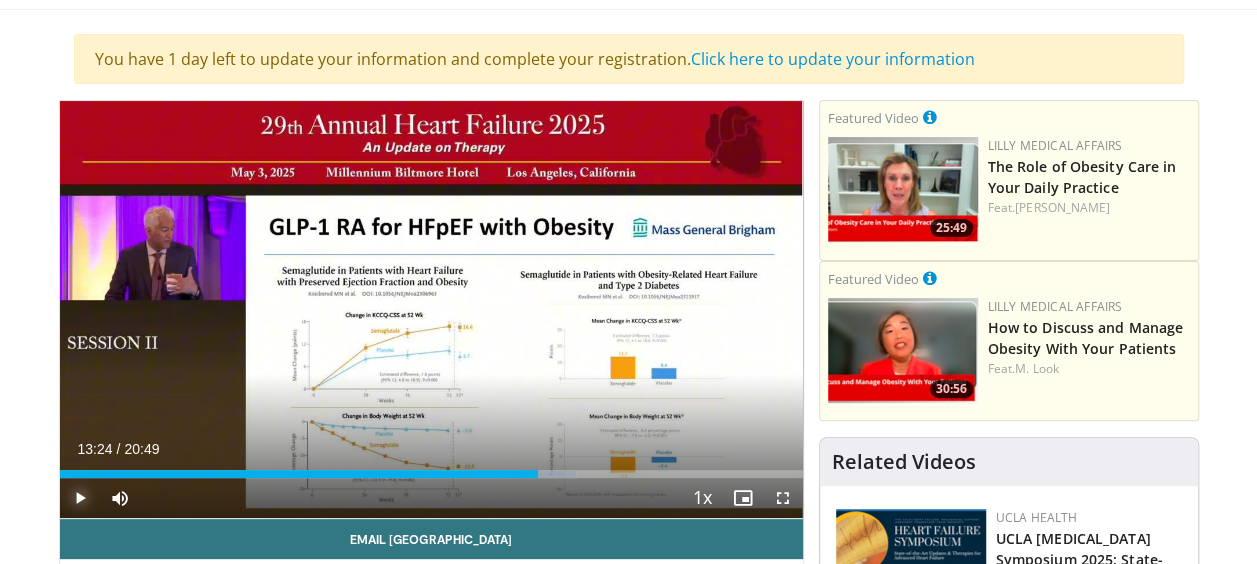click at bounding box center (80, 498) 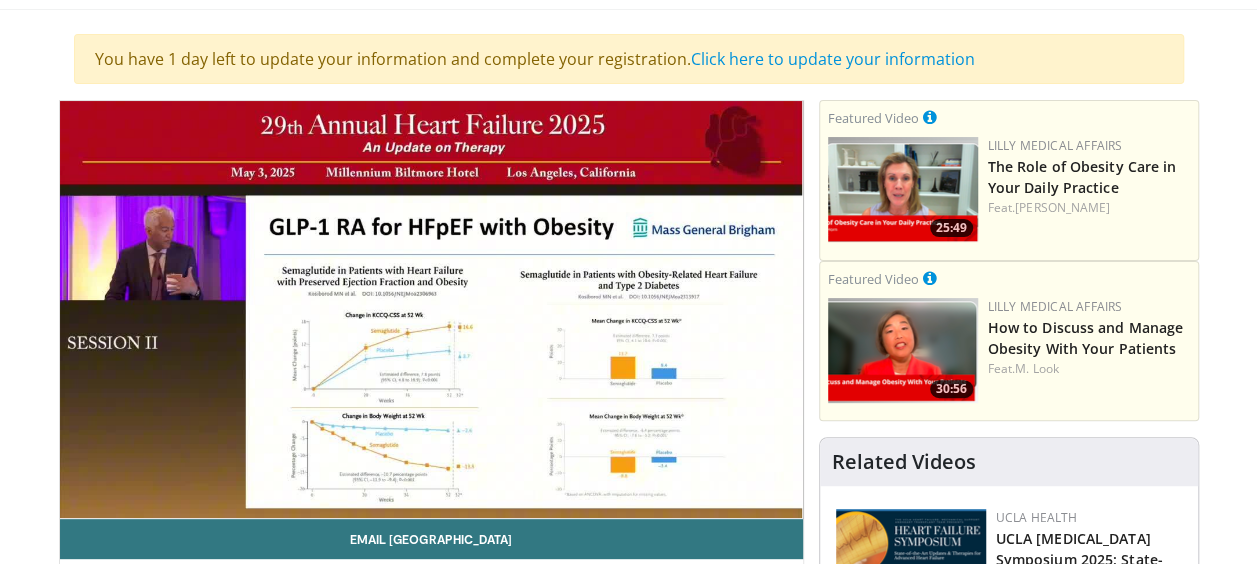 type 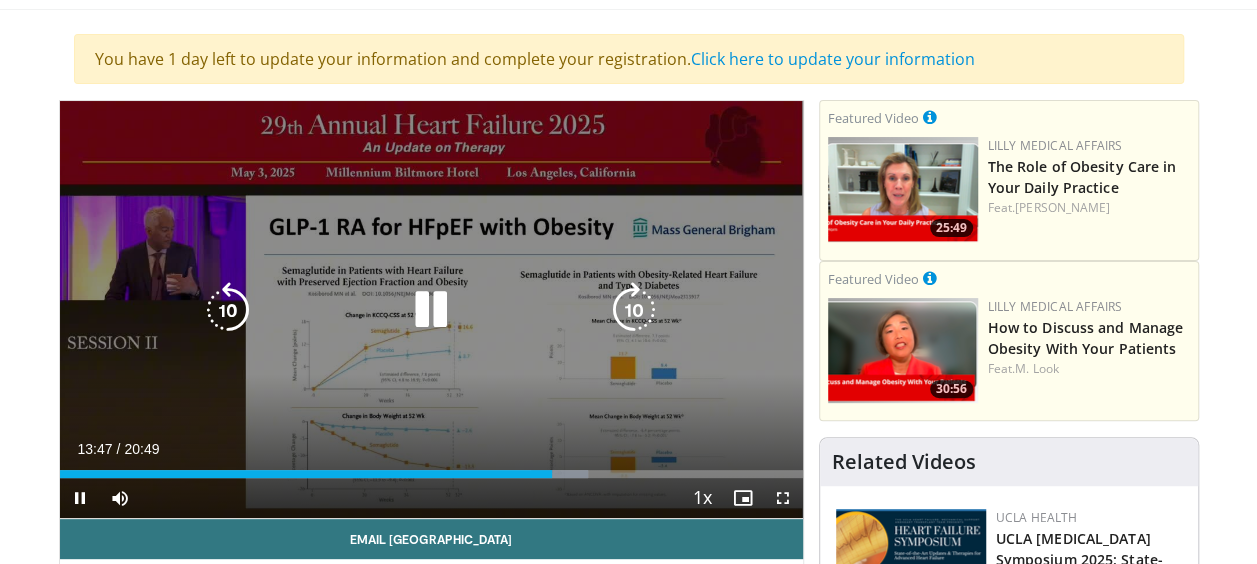 click at bounding box center [431, 310] 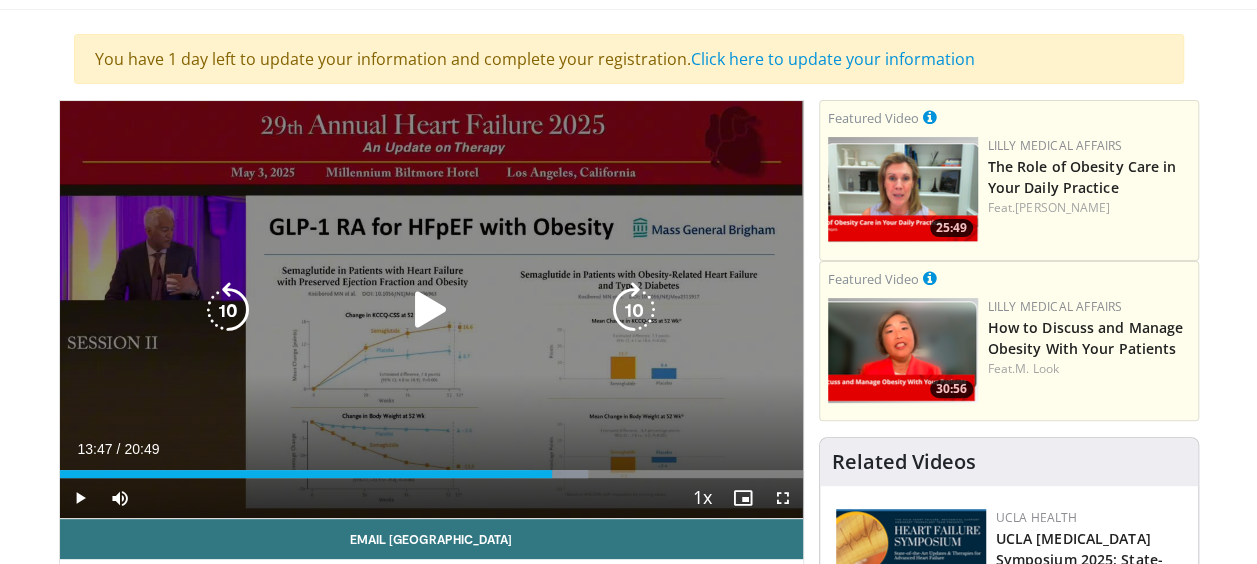 type 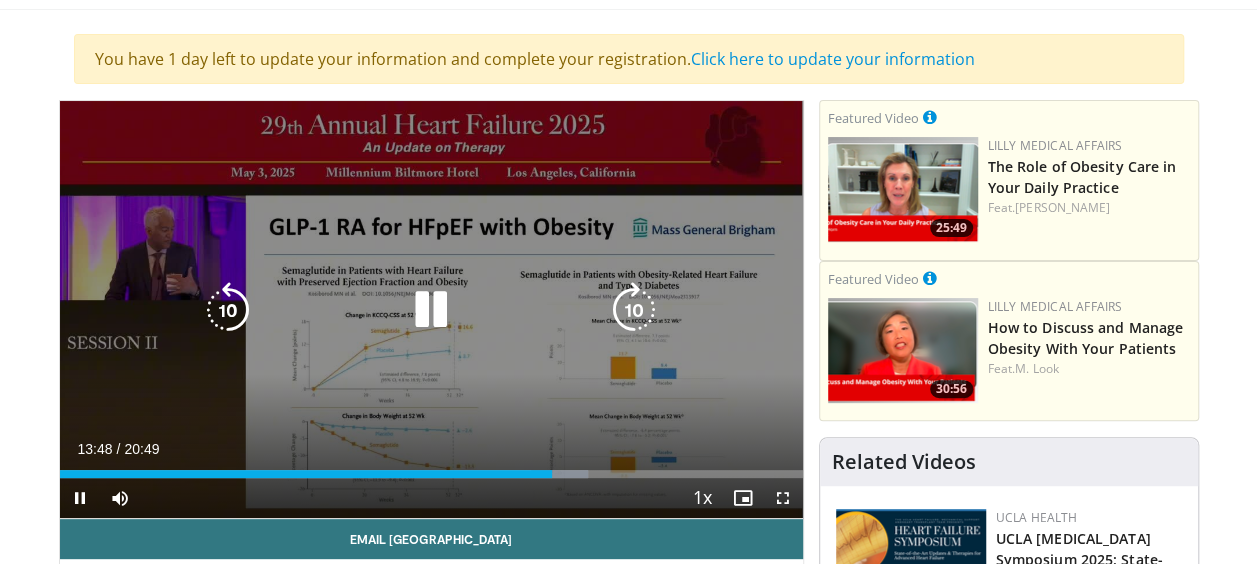 click at bounding box center (634, 310) 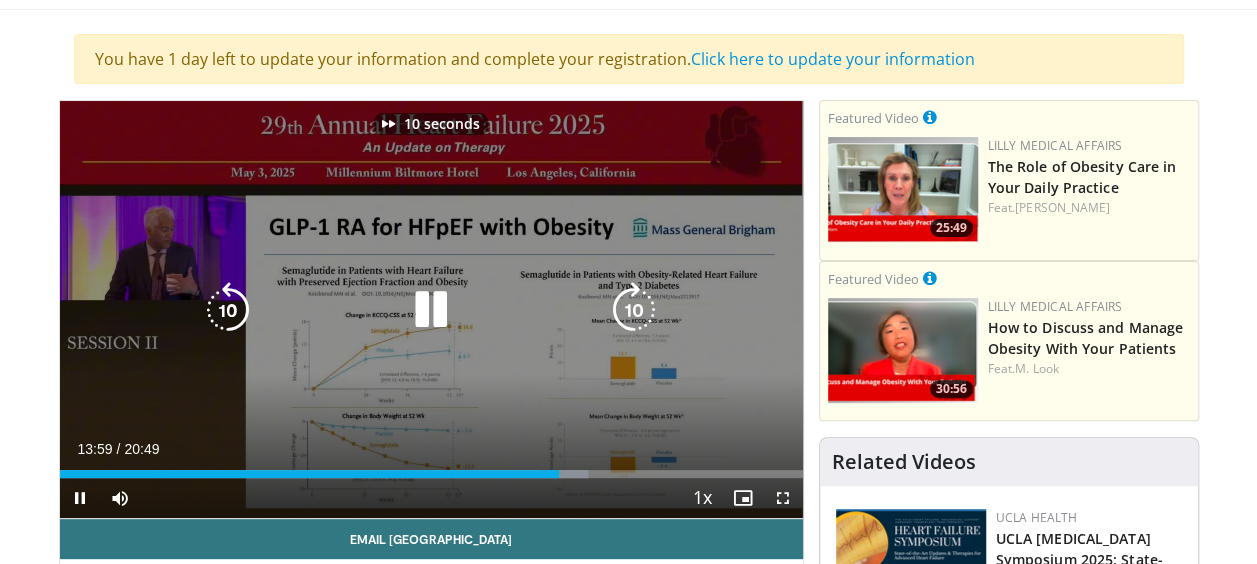 click at bounding box center (634, 310) 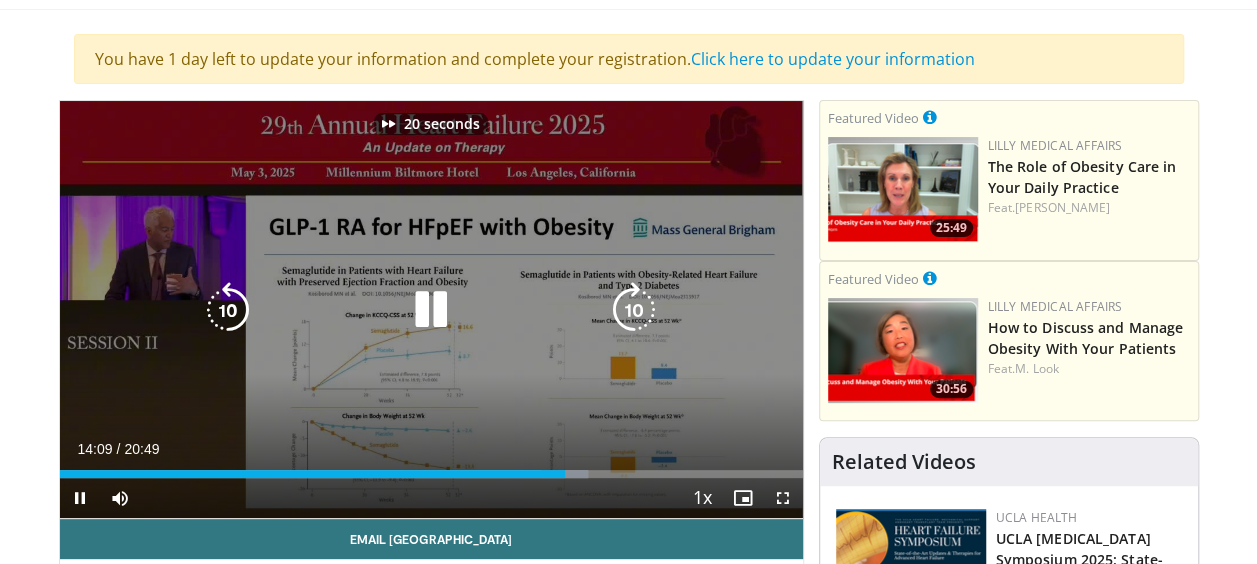 click at bounding box center (634, 310) 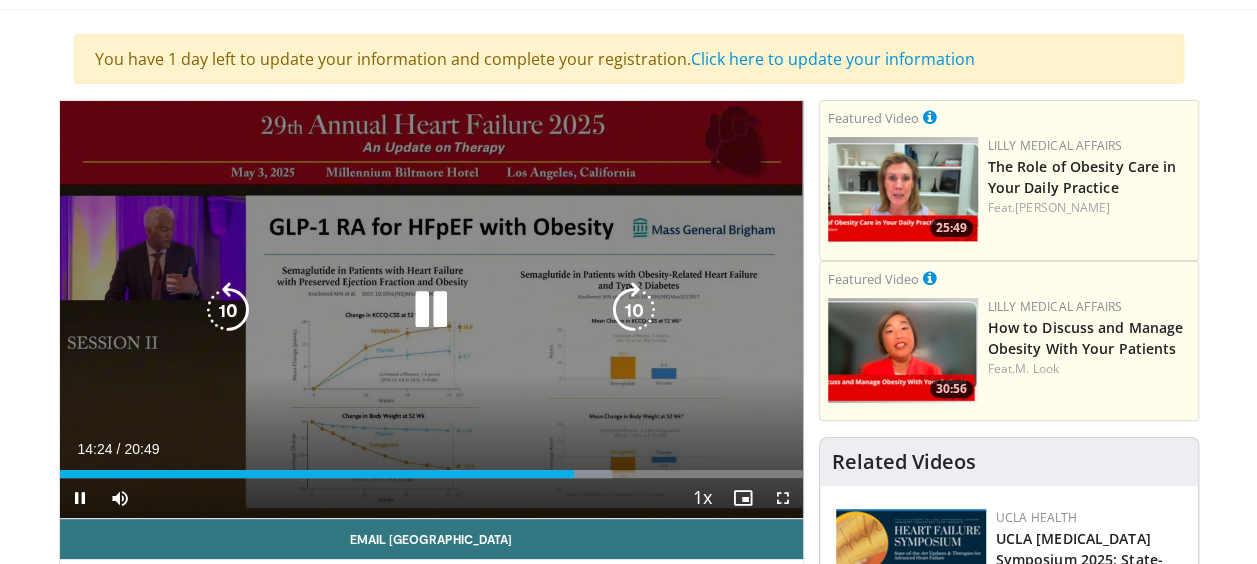 click on "30 seconds
Tap to unmute" at bounding box center [431, 309] 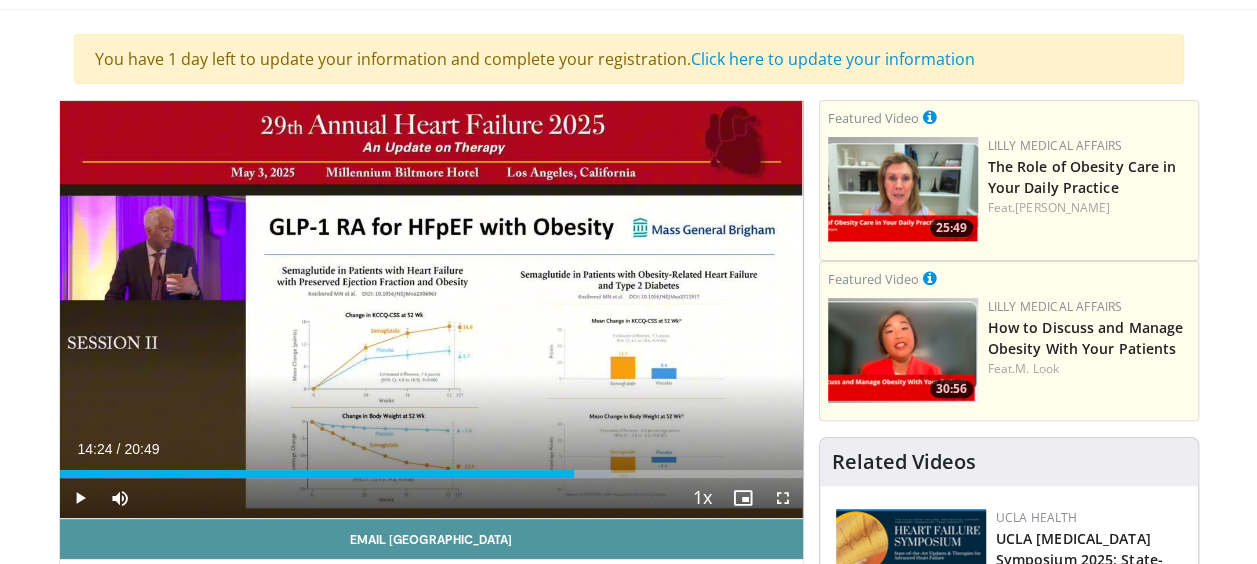 click on "Email
Akshay" at bounding box center [431, 539] 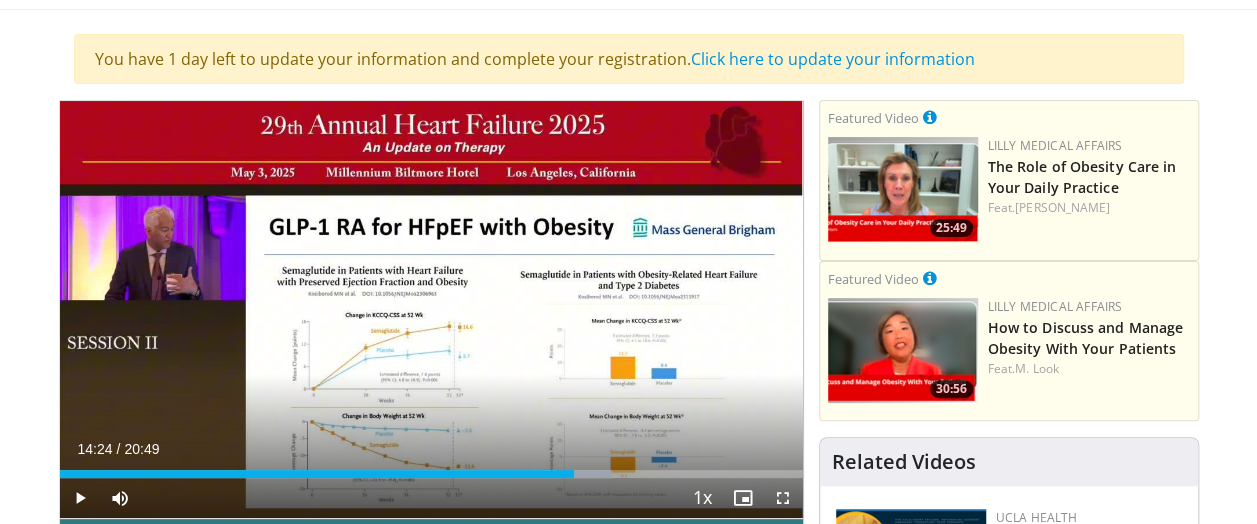 click on "Specialties
Adult & Family Medicine
Allergy, Asthma, Immunology
Anesthesiology
Cardiology
Dental
Dermatology
Endocrinology
Gastroenterology & Hepatology
General Surgery
Hematology & Oncology
Infectious Disease
Nephrology
Neurology
Neurosurgery
Obstetrics & Gynecology
Ophthalmology
Oral Maxillofacial
Orthopaedics
Otolaryngology
Pediatrics
Plastic Surgery
Podiatry
Psychiatry
Pulmonology
Radiation Oncology
Radiology
Rheumatology
Urology" at bounding box center (628, 1840) 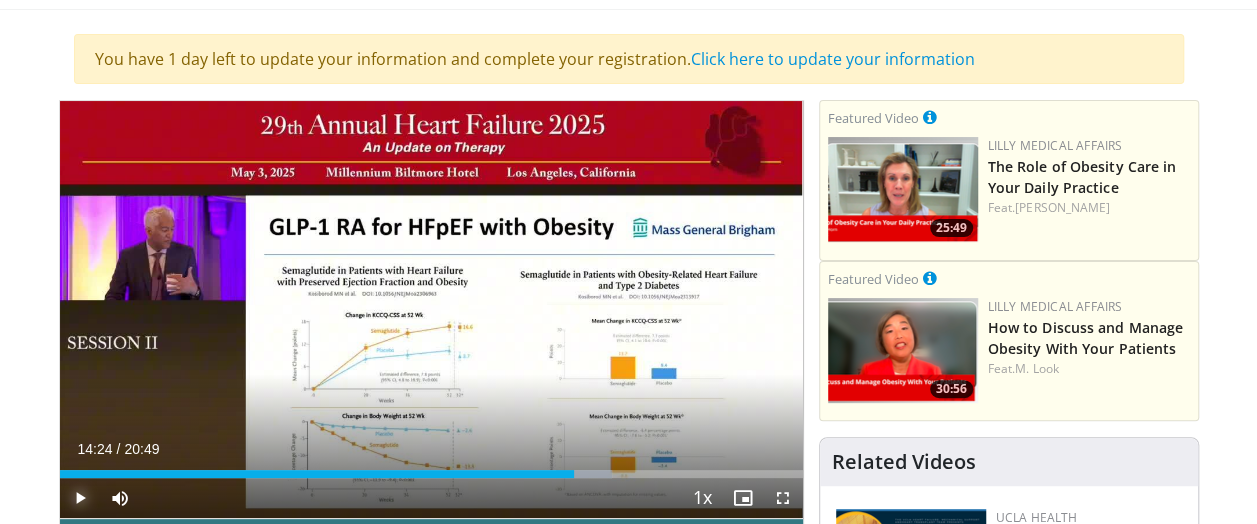 click at bounding box center (80, 498) 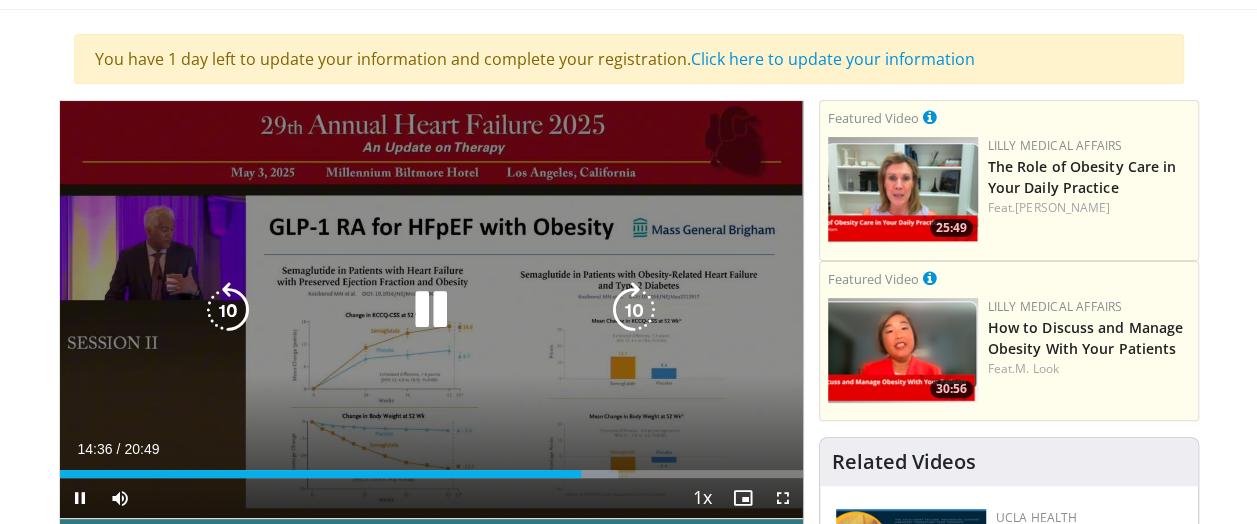 click at bounding box center (431, 310) 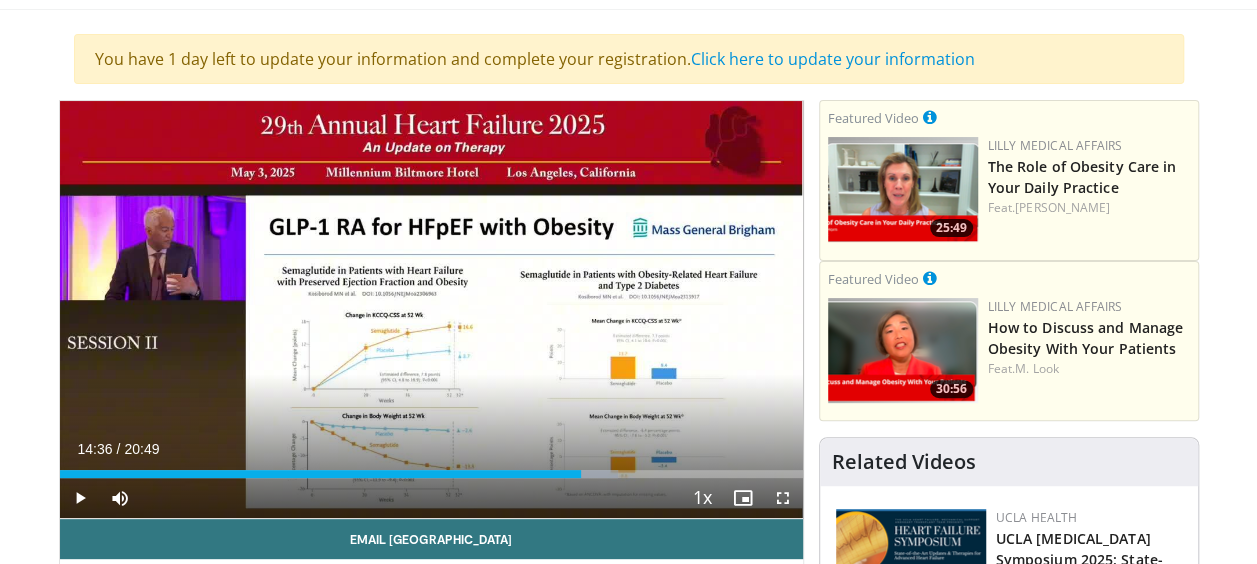 click on "Specialties
Adult & Family Medicine
Allergy, Asthma, Immunology
Anesthesiology
Cardiology
Dental
Dermatology
Endocrinology
Gastroenterology & Hepatology
General Surgery
Hematology & Oncology
Infectious Disease
Nephrology
Neurology
Neurosurgery
Obstetrics & Gynecology
Ophthalmology
Oral Maxillofacial
Orthopaedics
Otolaryngology
Pediatrics
Plastic Surgery
Podiatry
Psychiatry
Pulmonology
Radiation Oncology
Radiology
Rheumatology
Urology" at bounding box center (628, 1840) 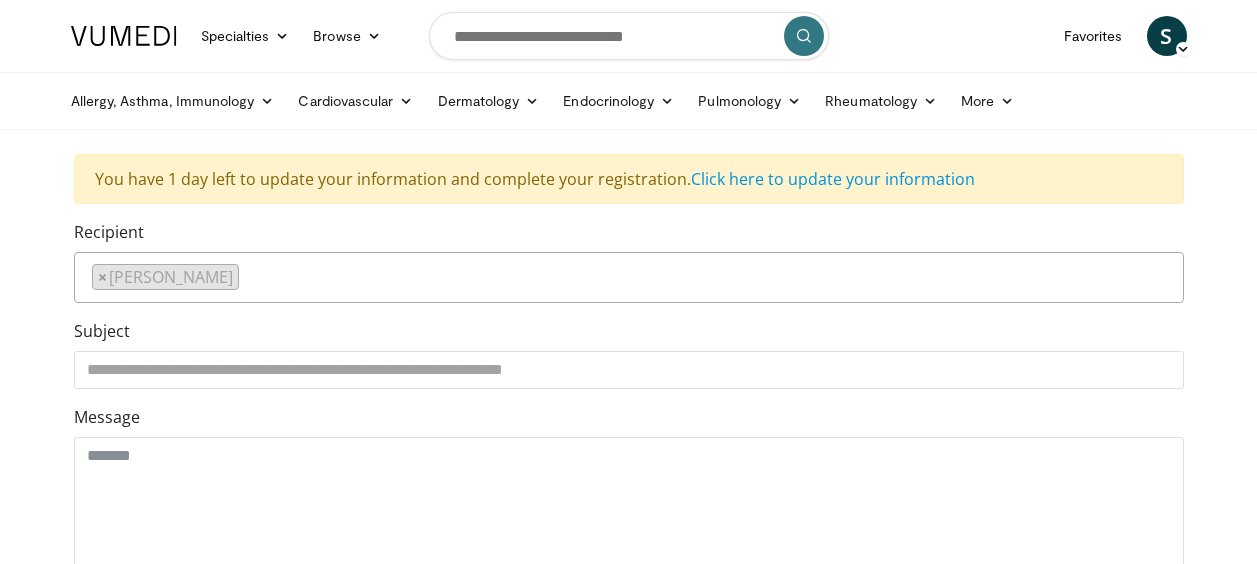 scroll, scrollTop: 0, scrollLeft: 0, axis: both 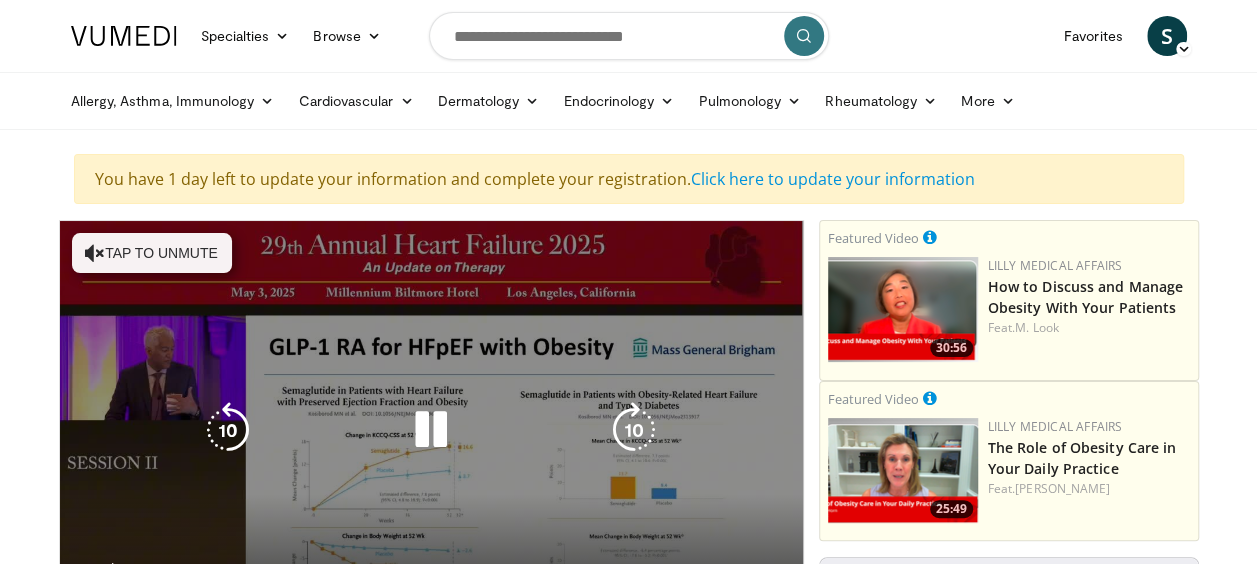 click on "Tap to unmute" at bounding box center (152, 253) 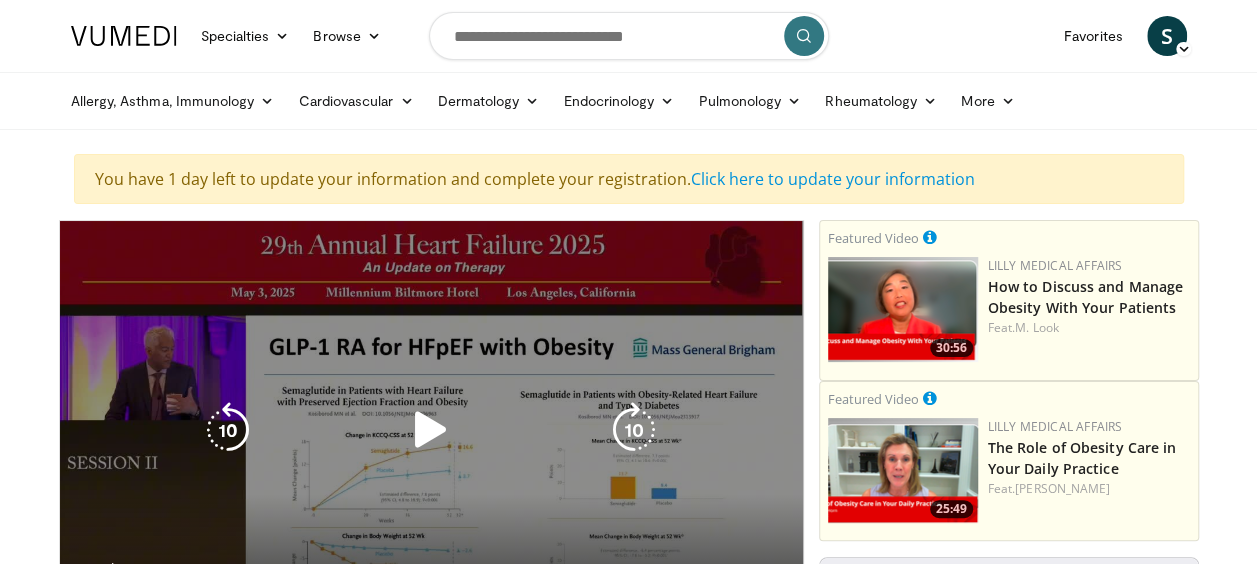 click at bounding box center [431, 430] 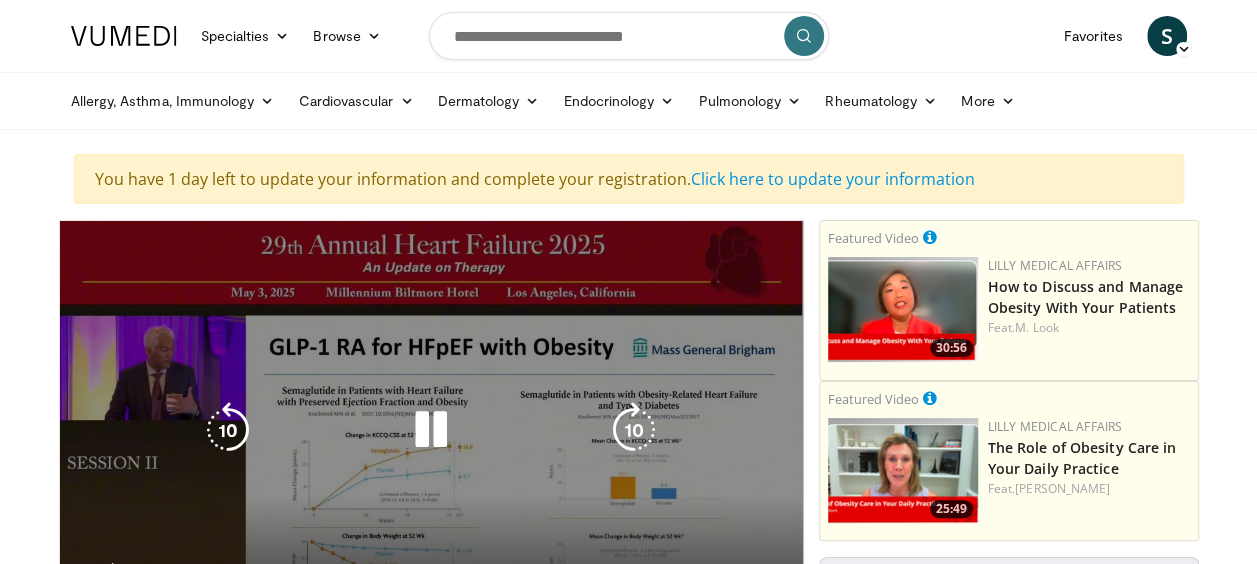 type 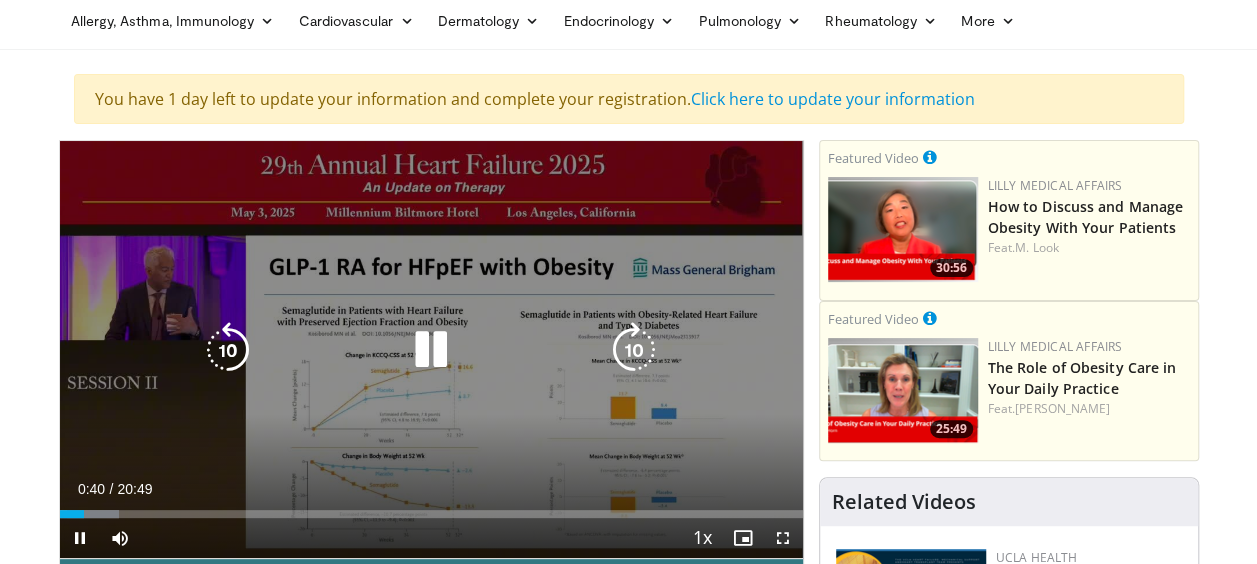 scroll, scrollTop: 120, scrollLeft: 0, axis: vertical 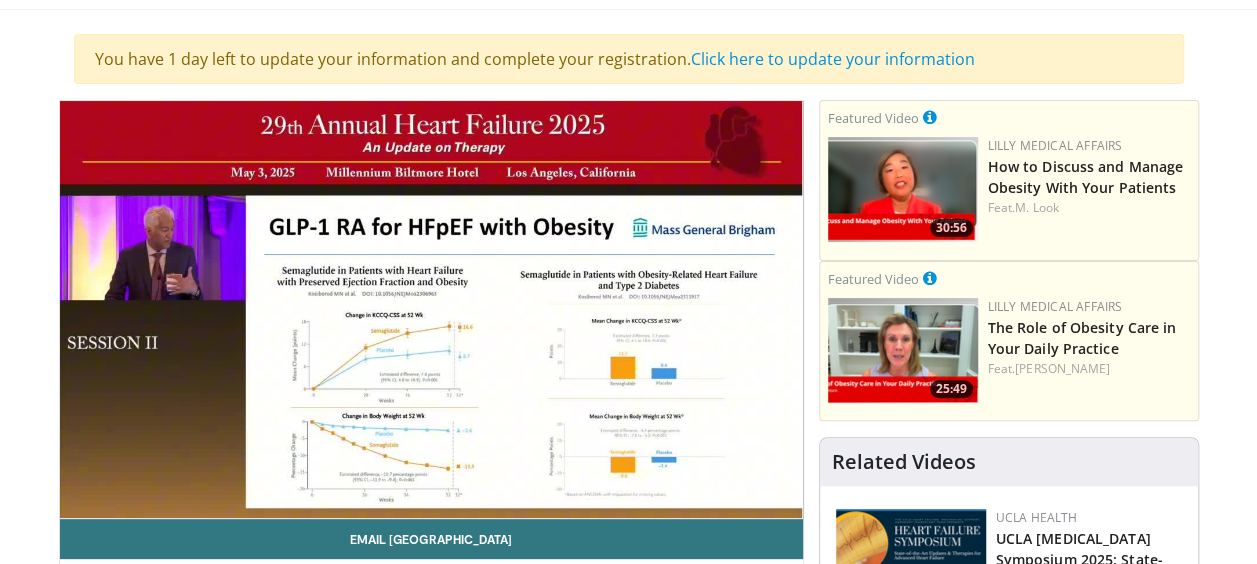 click on "**********" at bounding box center (431, 310) 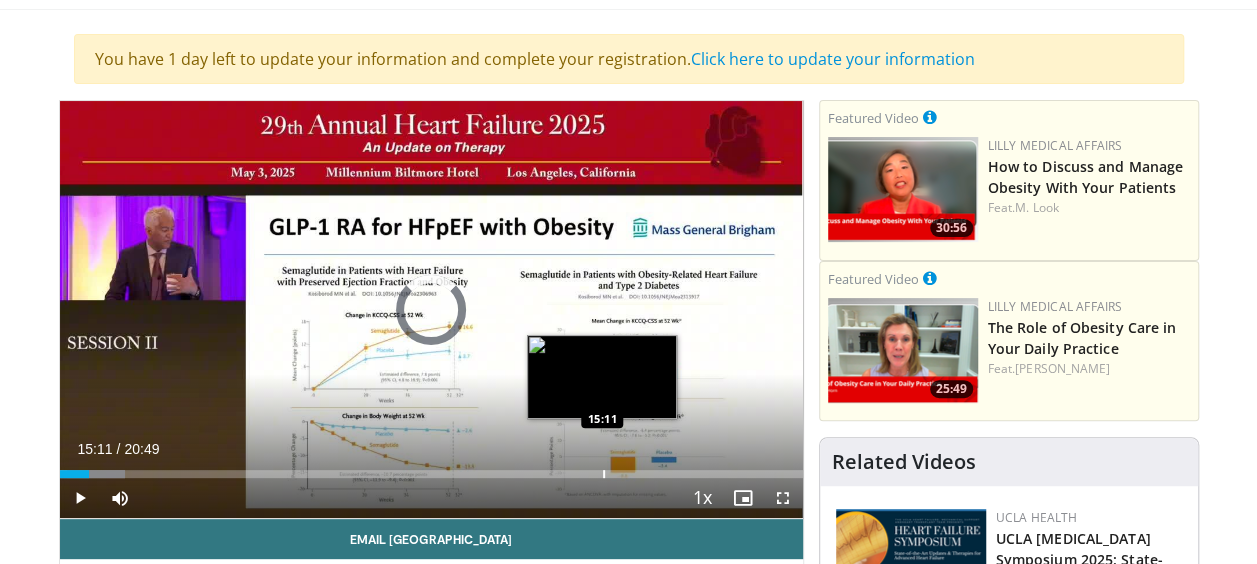 click at bounding box center [604, 474] 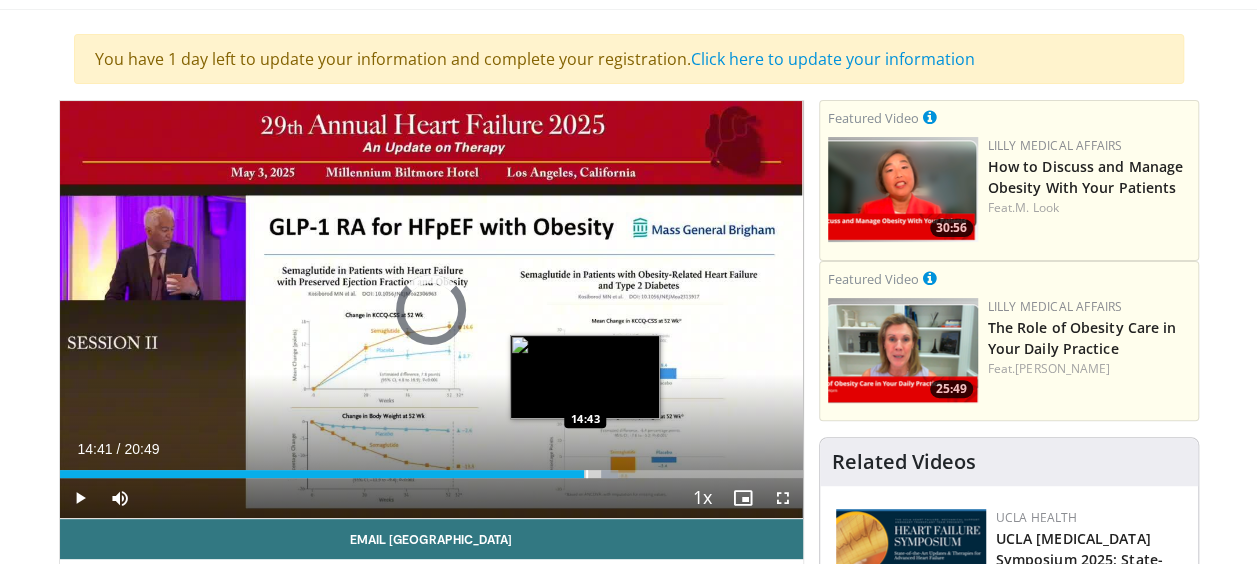 click on "Loaded :  75.13% 14:41 14:43" at bounding box center [431, 474] 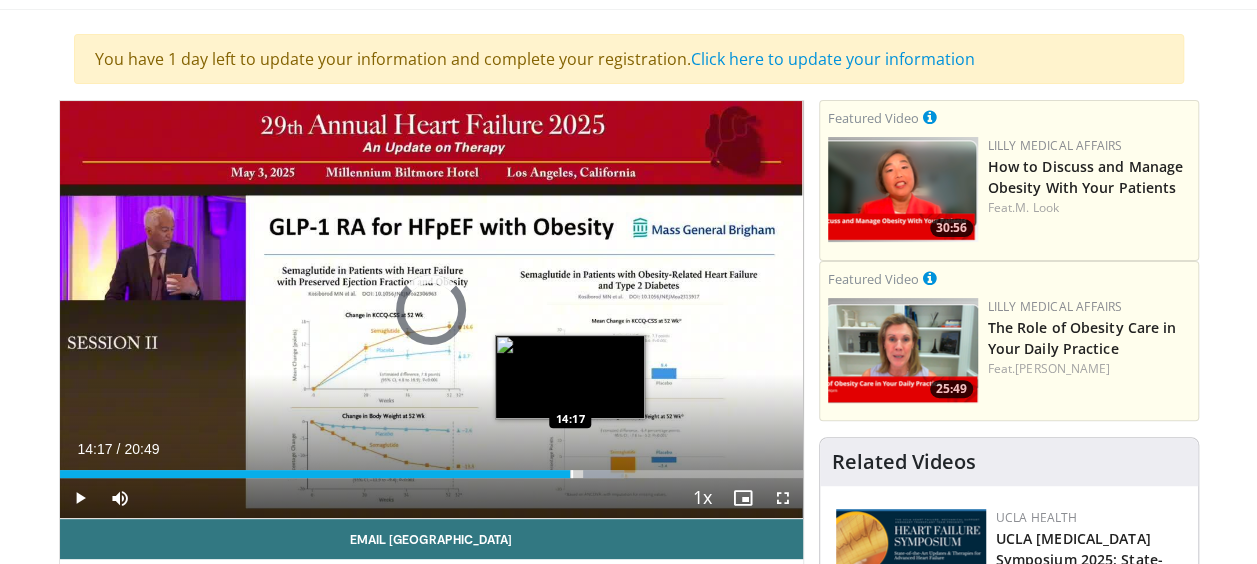 click at bounding box center [572, 474] 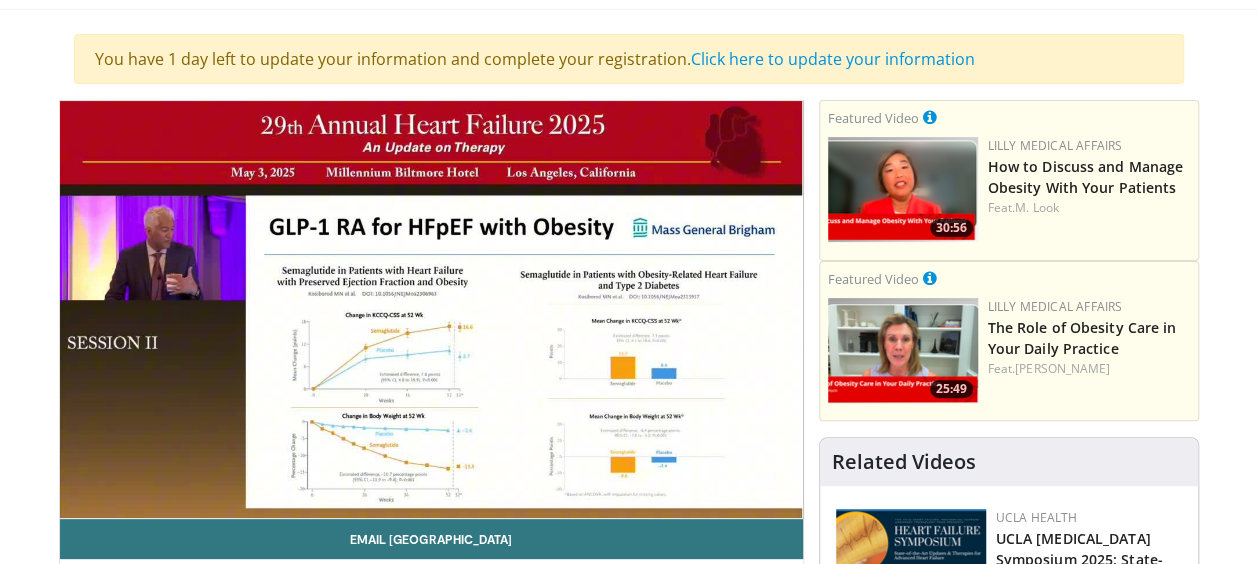 click on "Related Videos" at bounding box center [1009, 462] 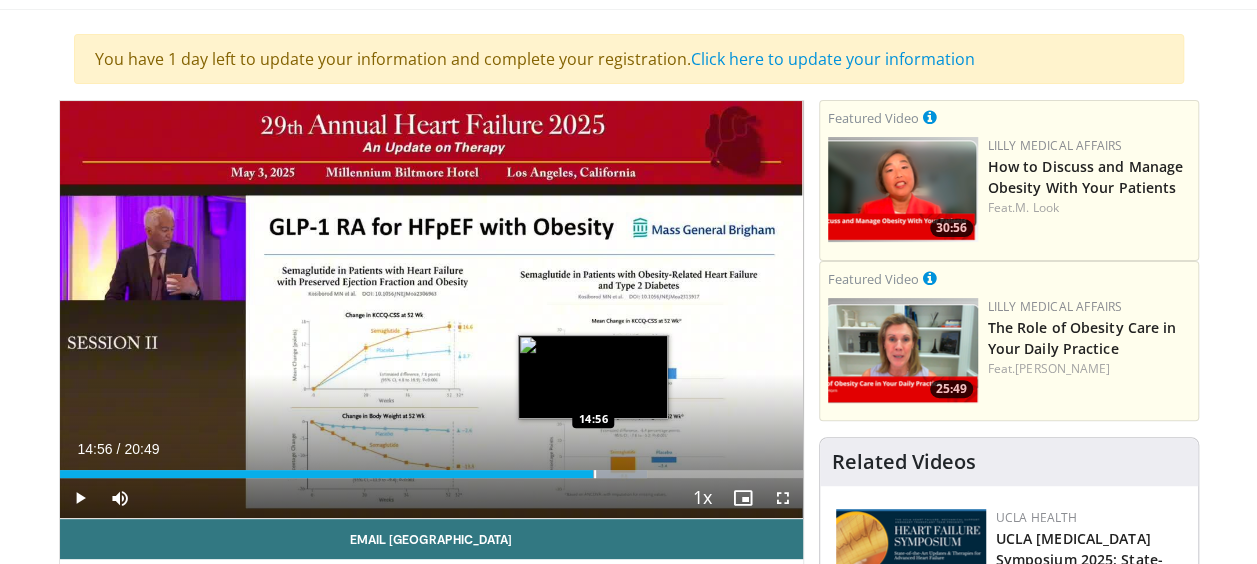 click at bounding box center [595, 474] 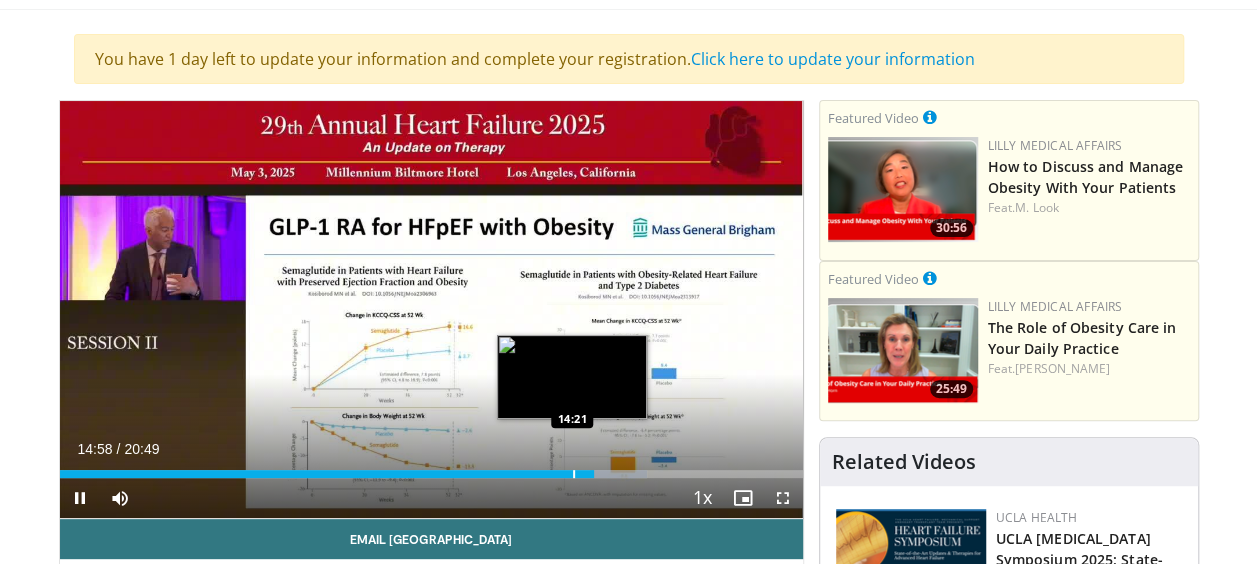 click at bounding box center (574, 474) 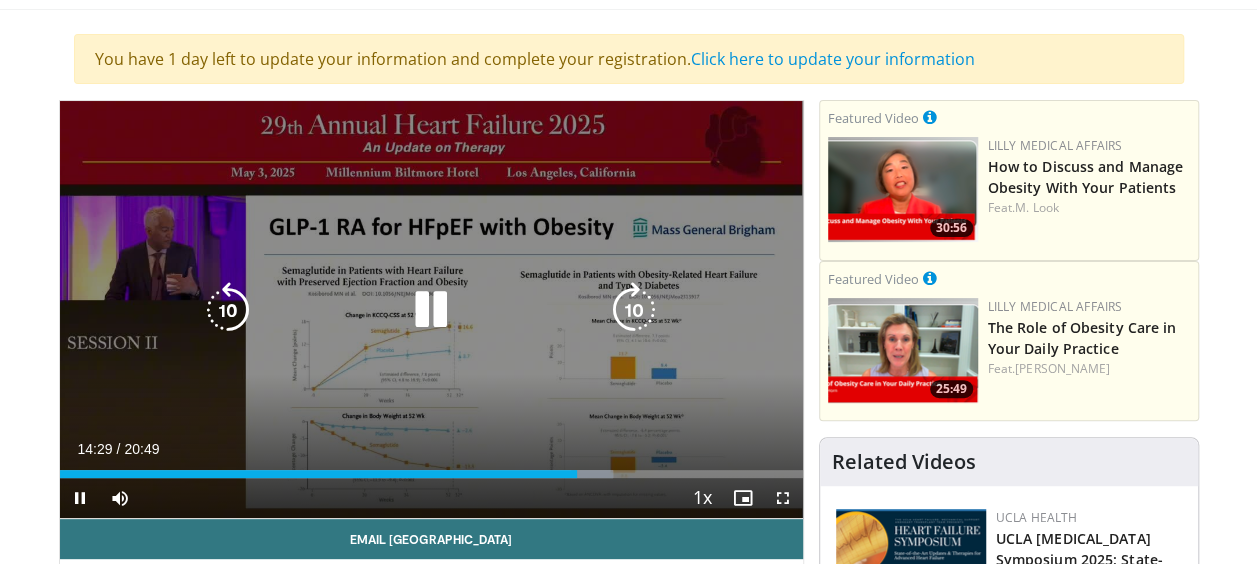 click on "10 seconds
Tap to unmute" at bounding box center (431, 309) 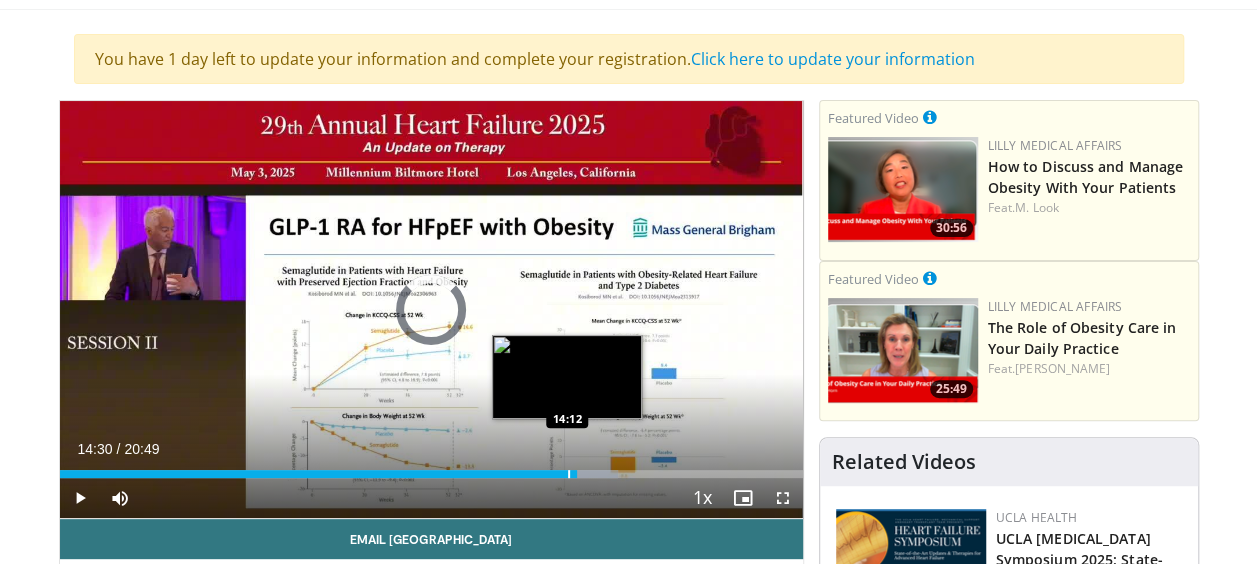 click at bounding box center (569, 474) 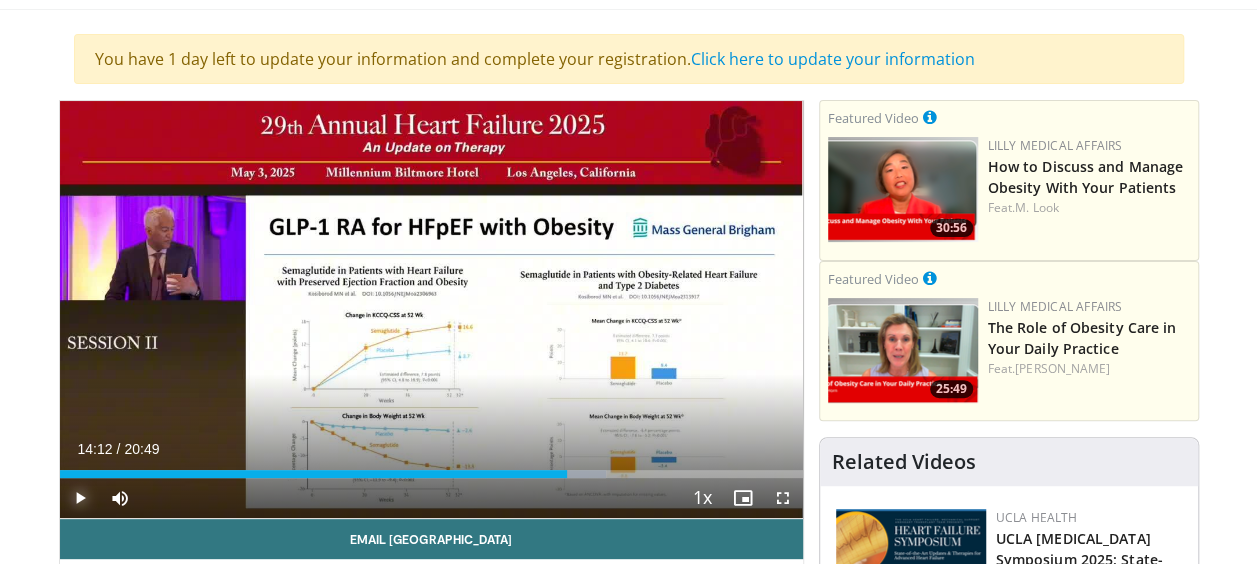 drag, startPoint x: 80, startPoint y: 493, endPoint x: 224, endPoint y: 615, distance: 188.73262 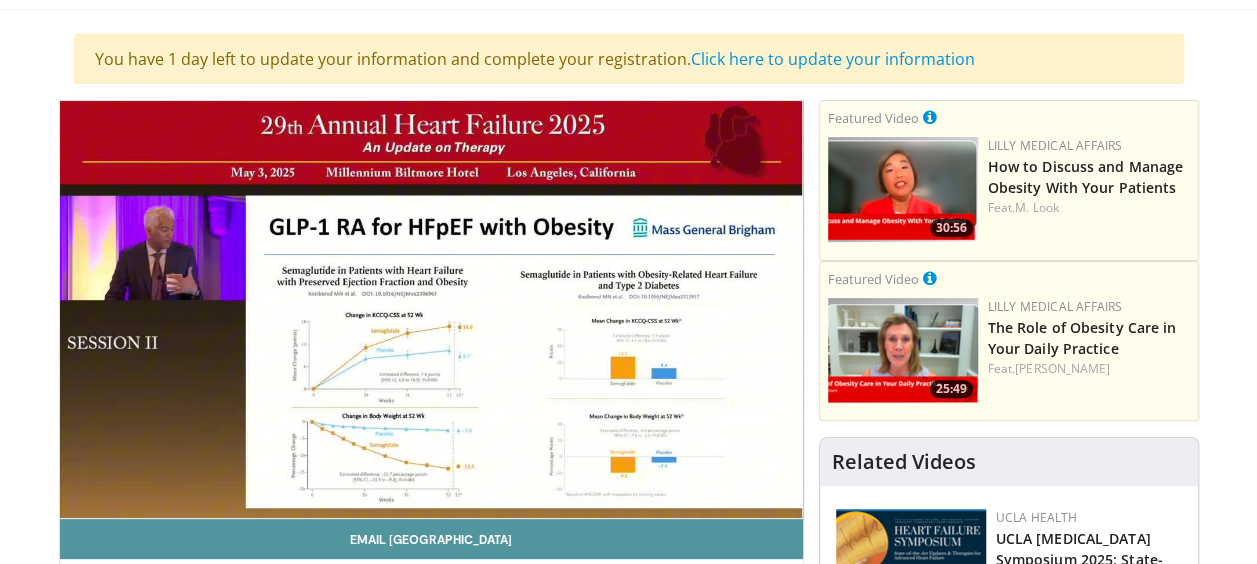 type 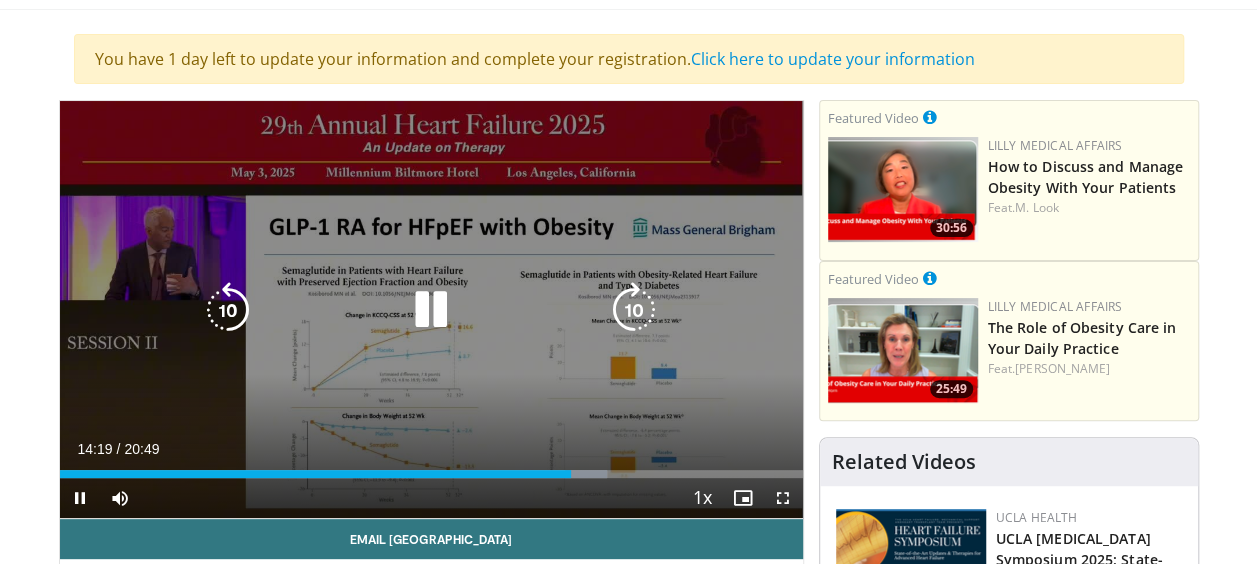 click at bounding box center (431, 310) 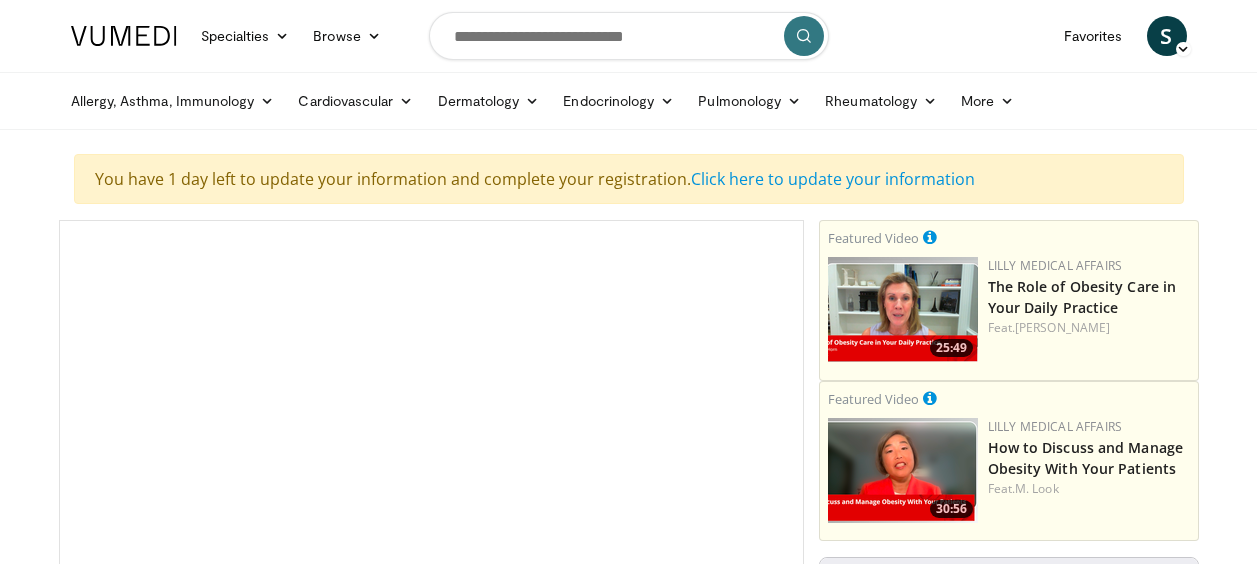 scroll, scrollTop: 191, scrollLeft: 0, axis: vertical 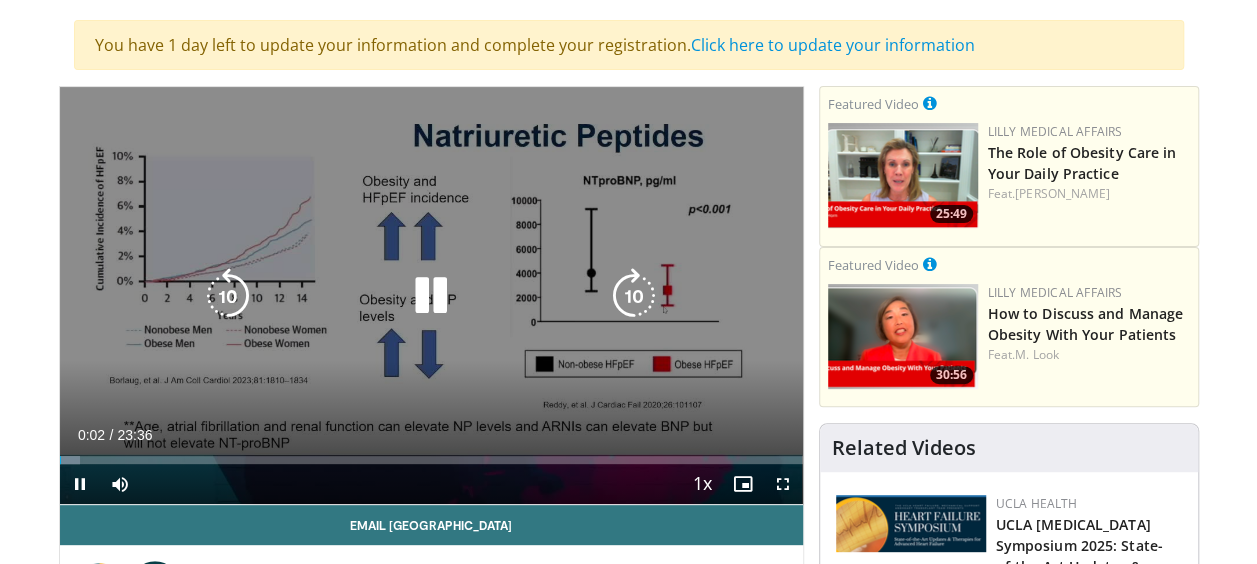 click at bounding box center (431, 296) 